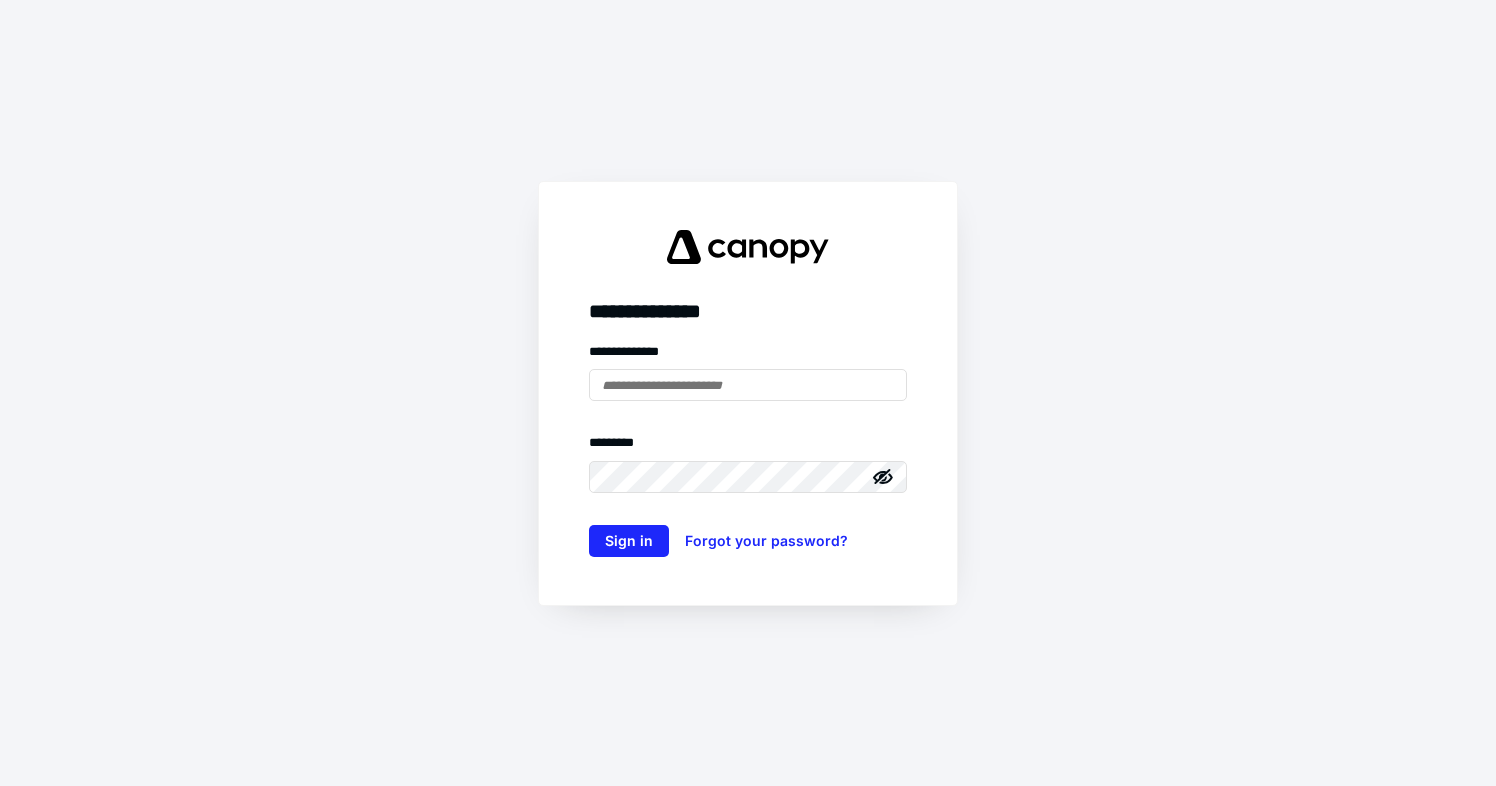 scroll, scrollTop: 0, scrollLeft: 0, axis: both 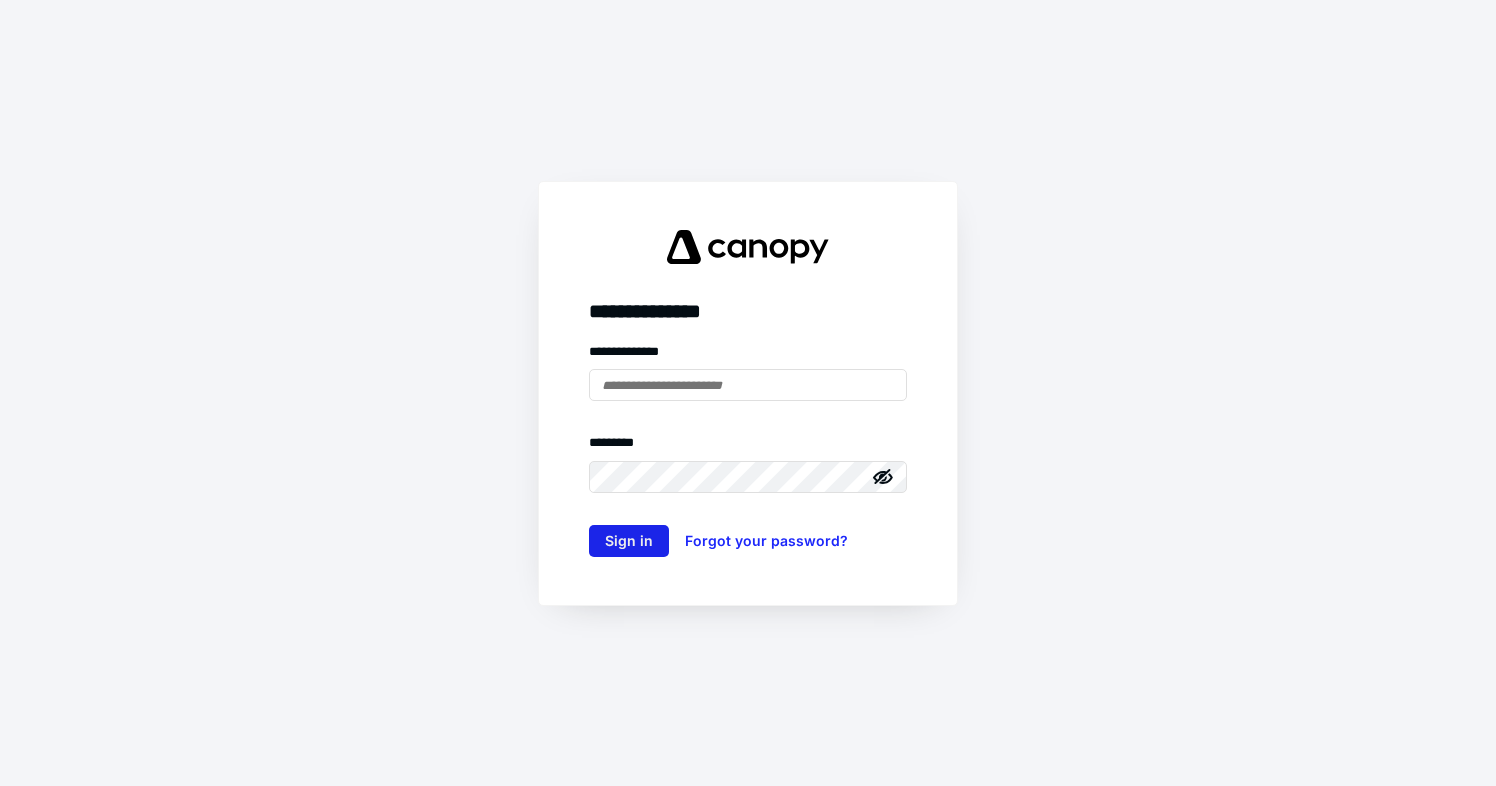 type on "**********" 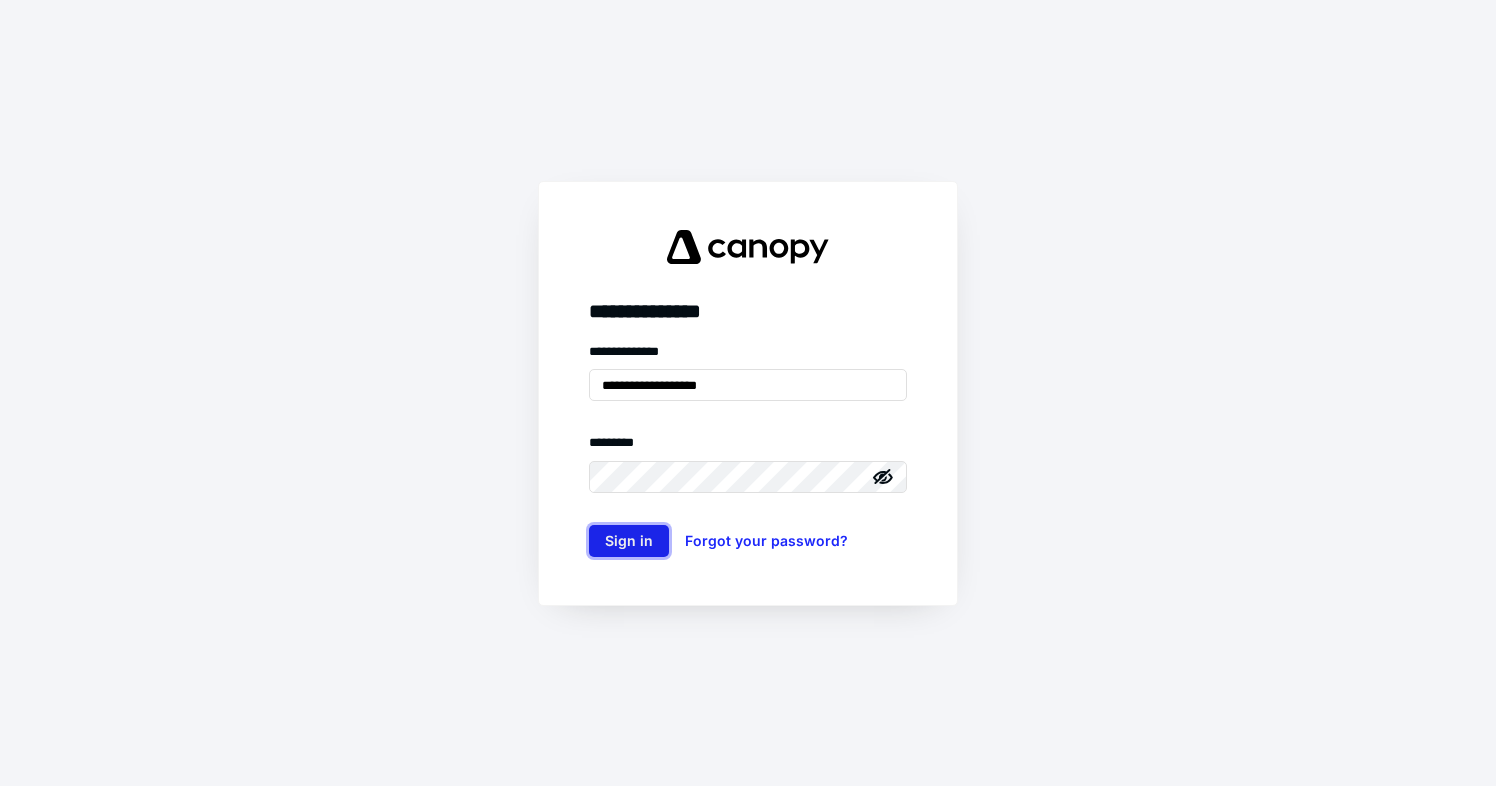 click on "Sign in" at bounding box center (629, 541) 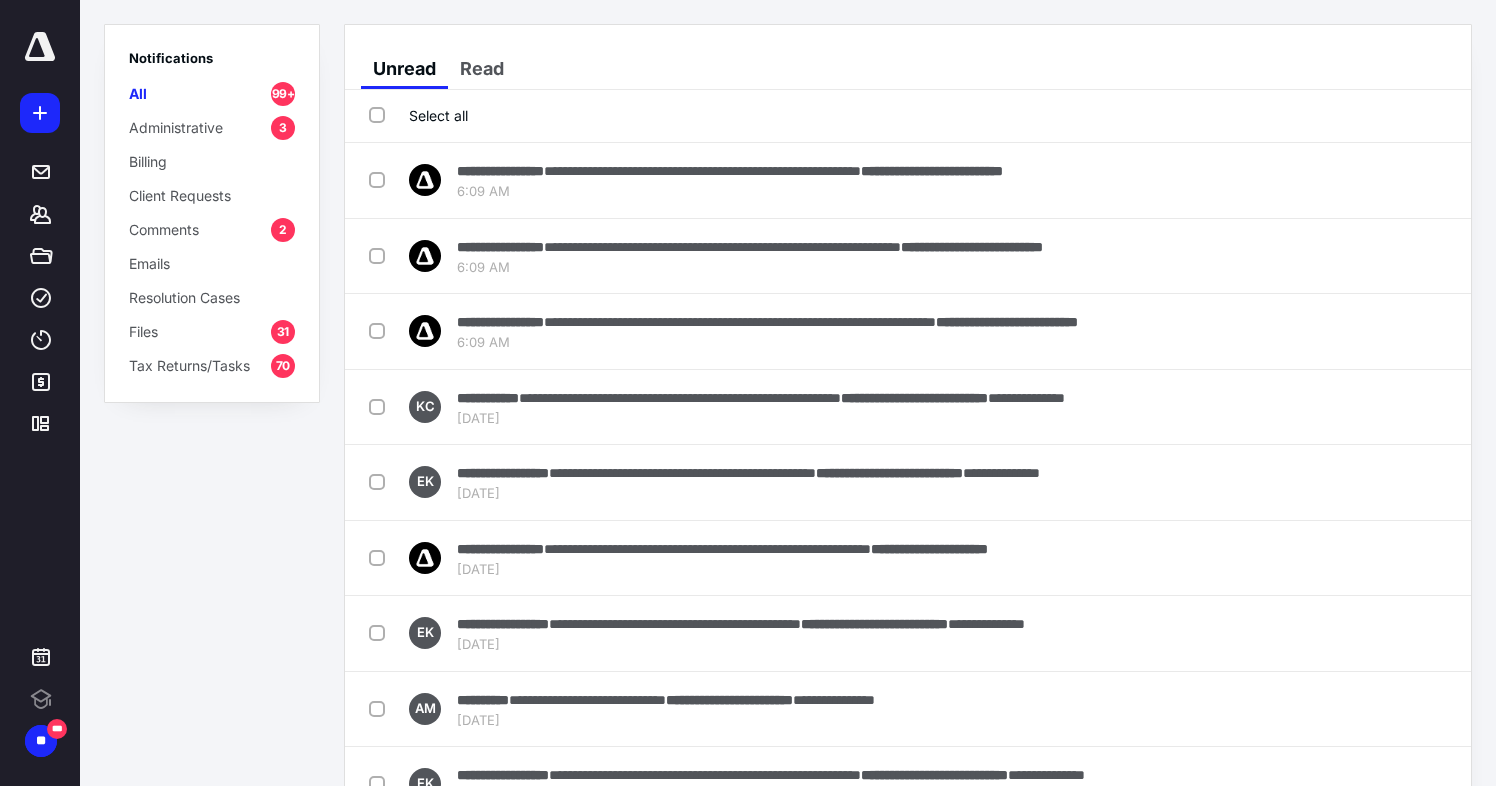 scroll, scrollTop: 0, scrollLeft: 0, axis: both 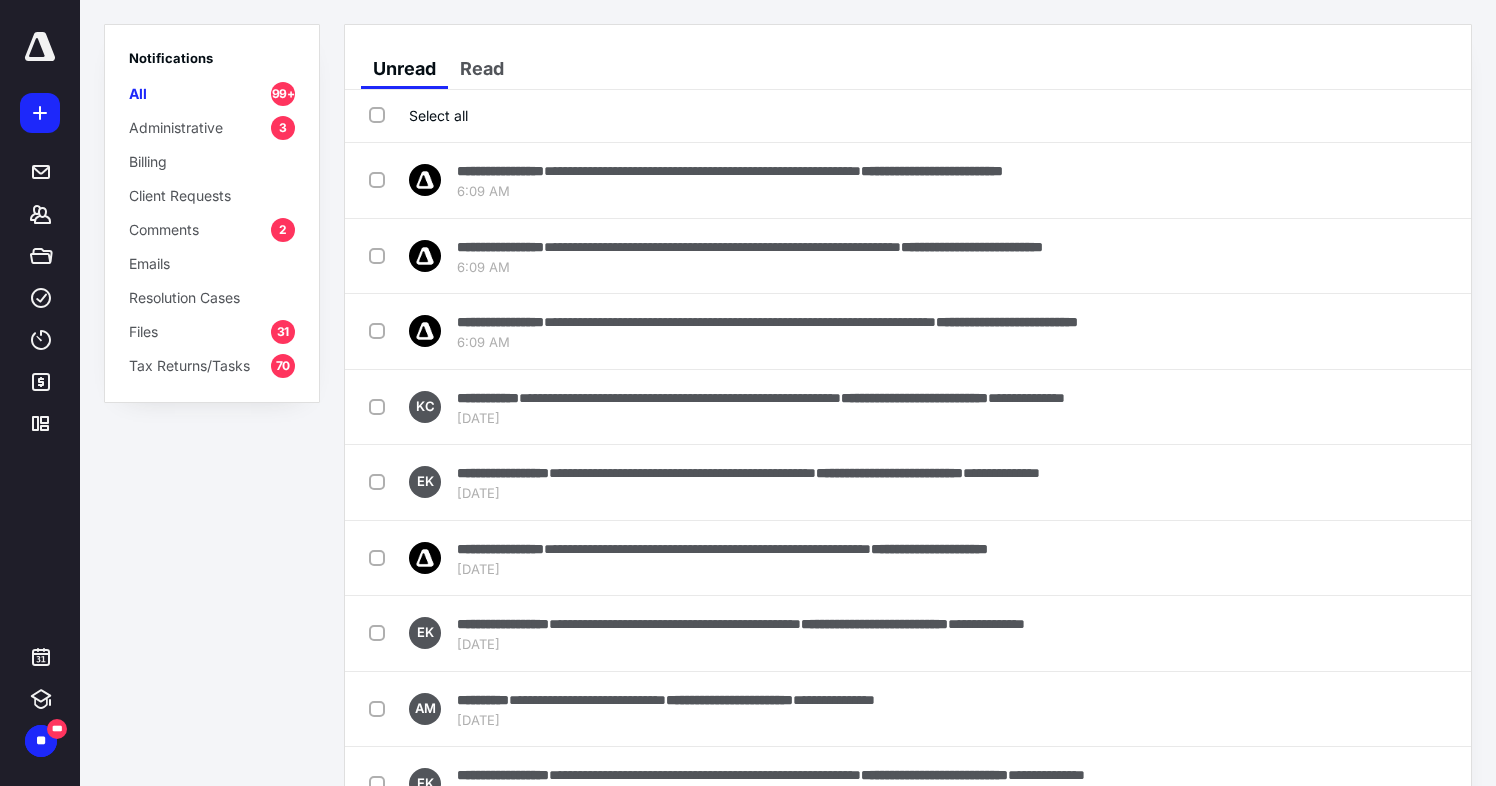 click on "Notifications All 99+ Administrative 3 Billing Client Requests Comments 2 Emails Resolution Cases Files 31 Tax Returns/Tasks 70" at bounding box center [212, 393] 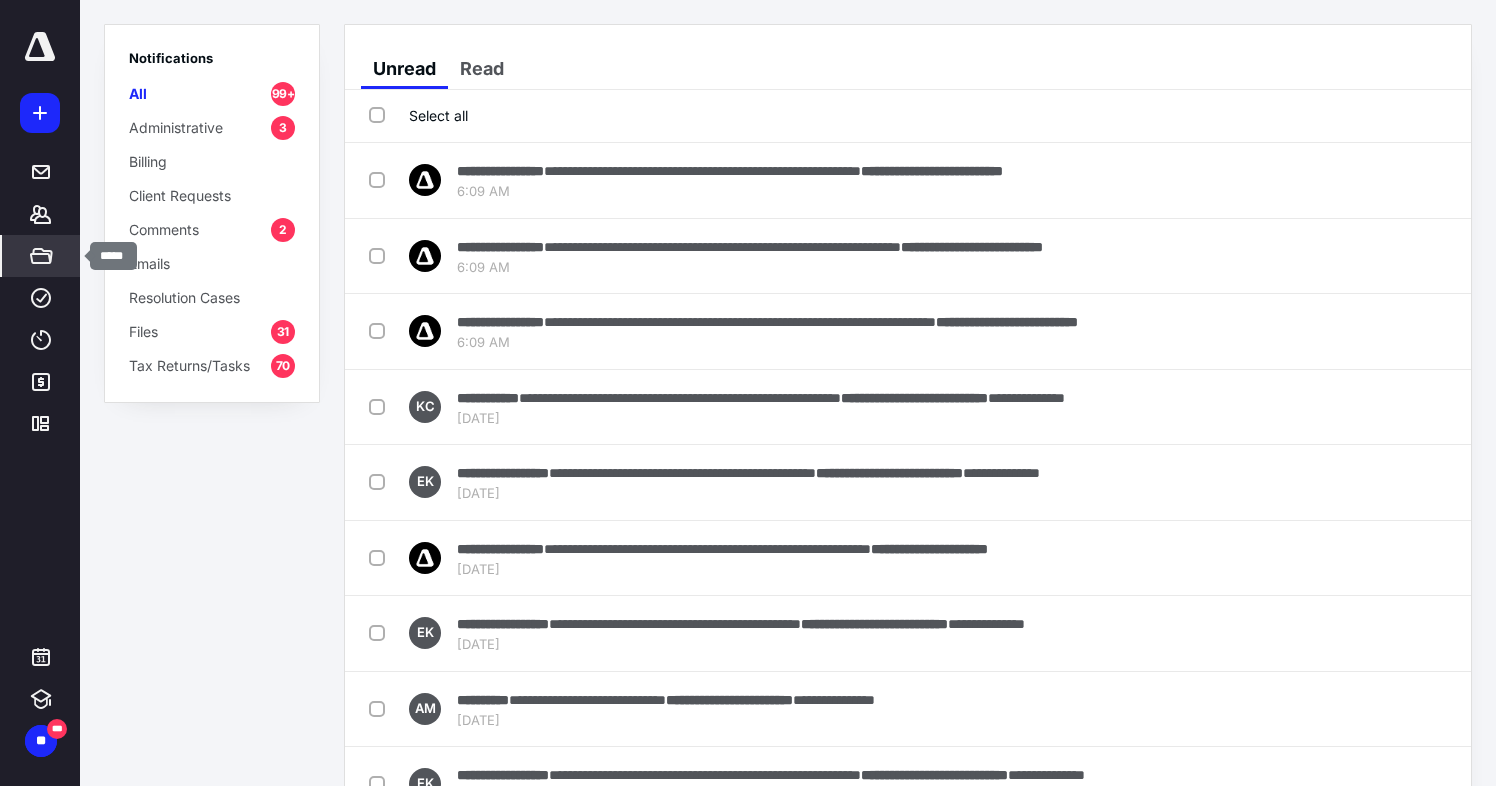 click 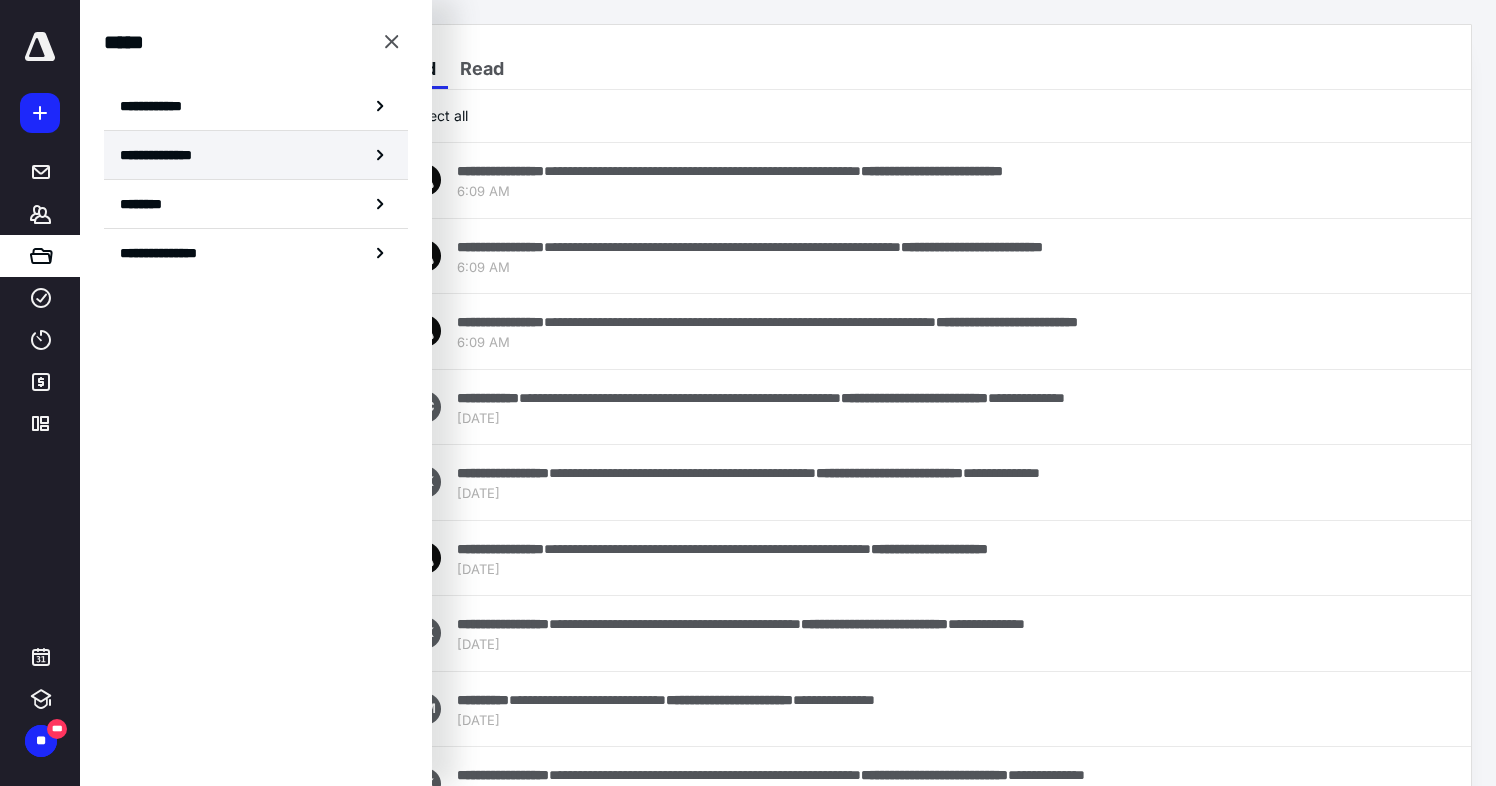 click on "**********" at bounding box center (256, 155) 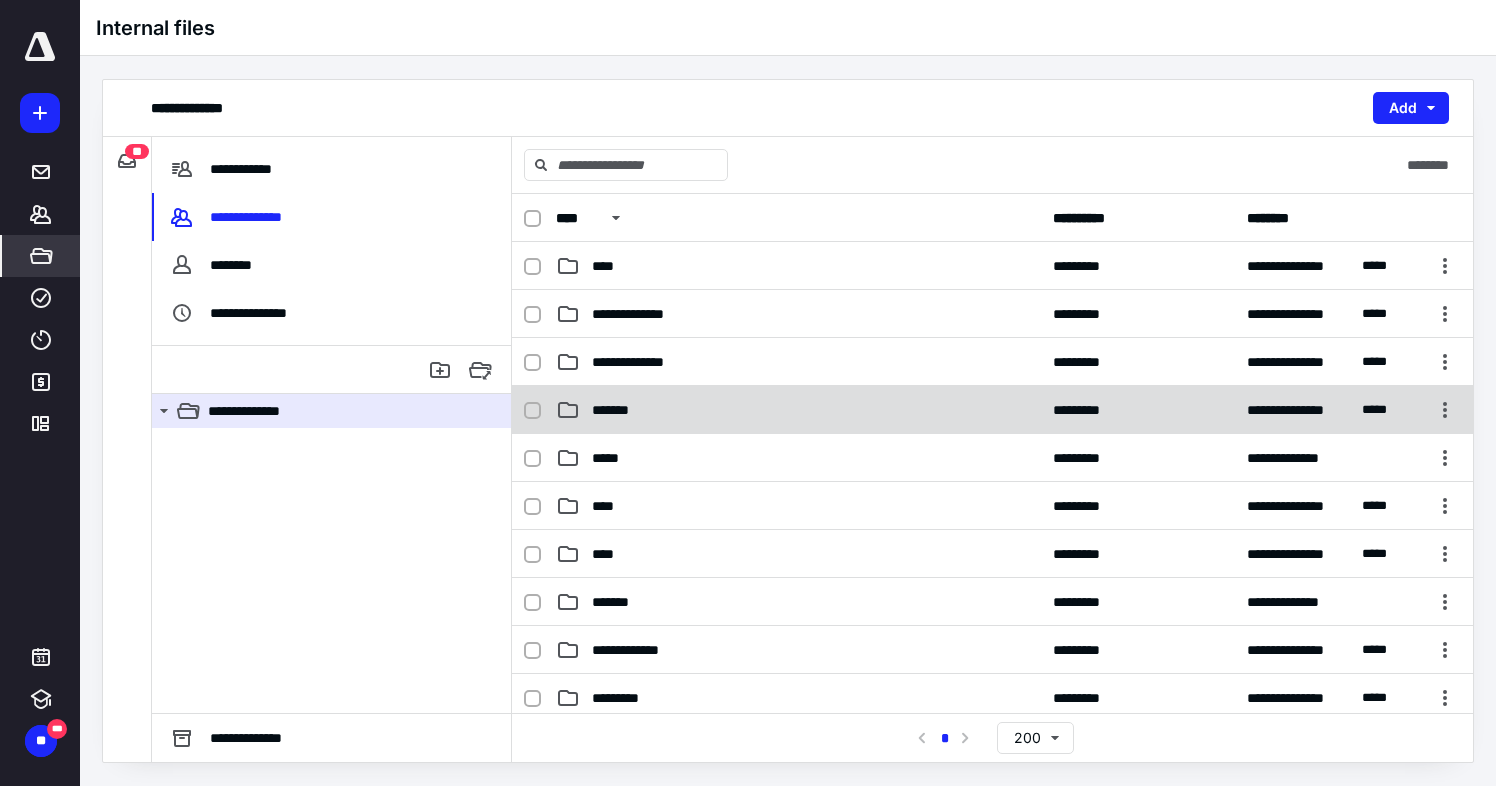 click on "*******" at bounding box center (798, 410) 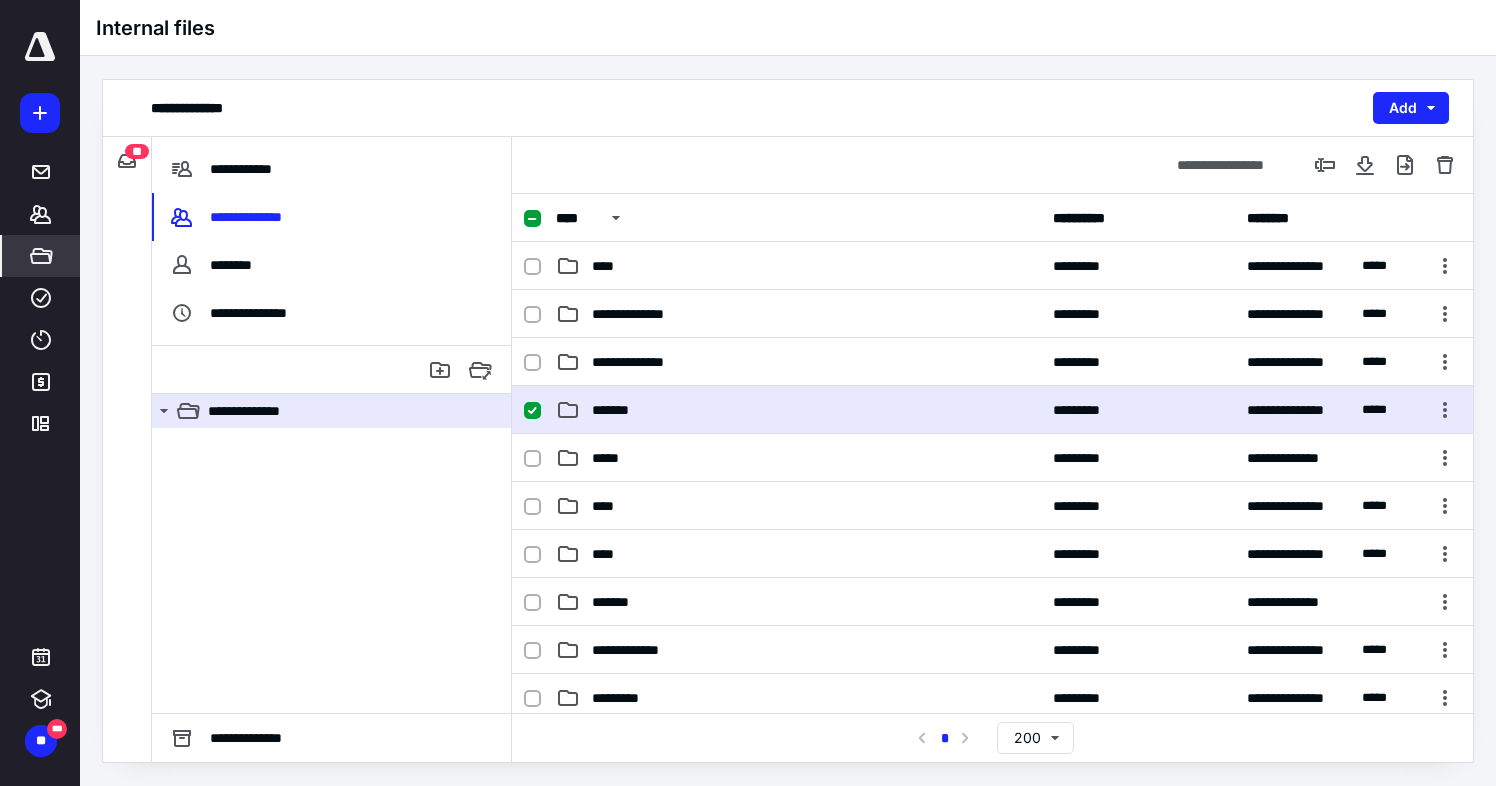 click on "*******" at bounding box center [798, 410] 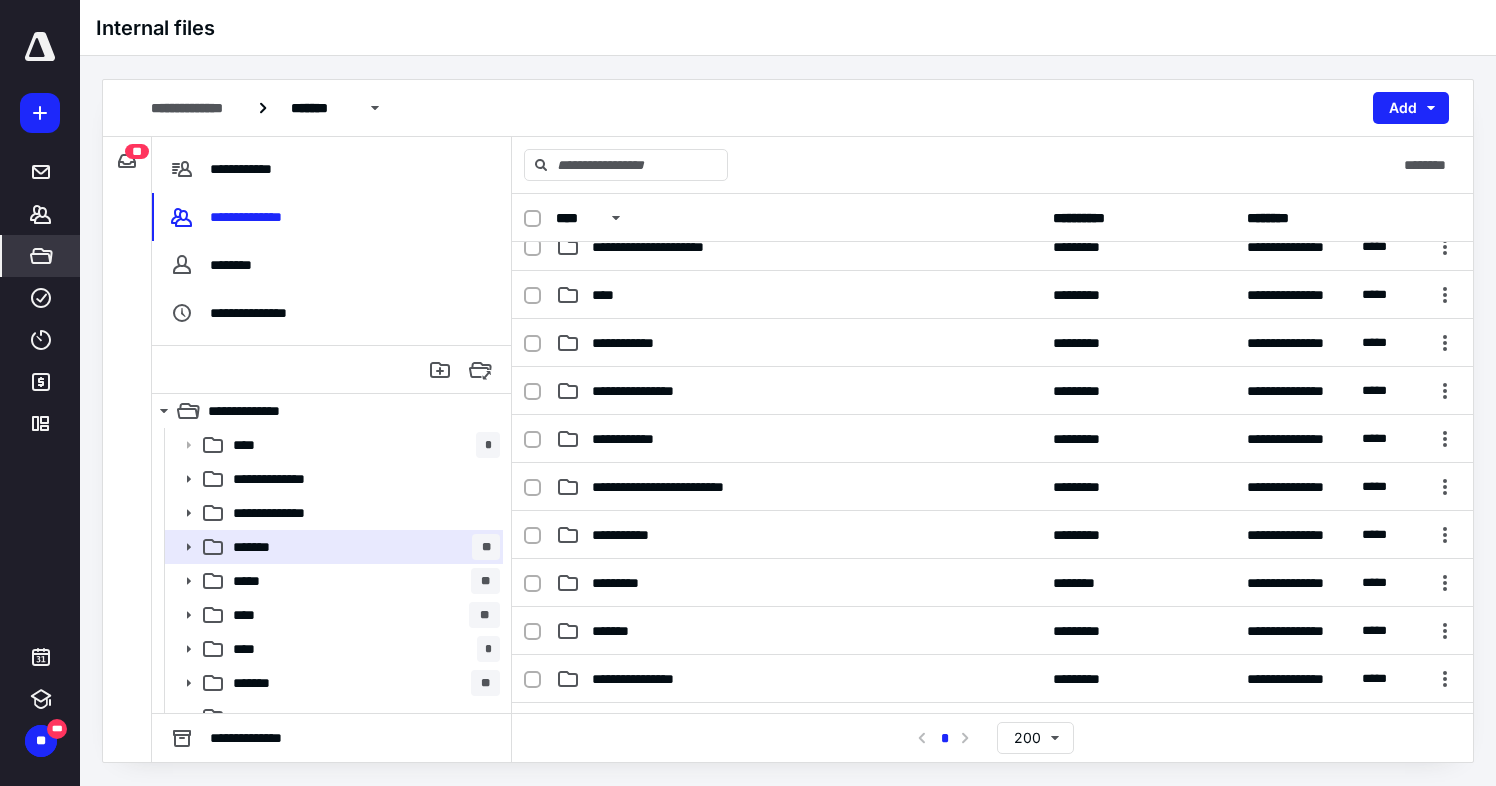 scroll, scrollTop: 0, scrollLeft: 0, axis: both 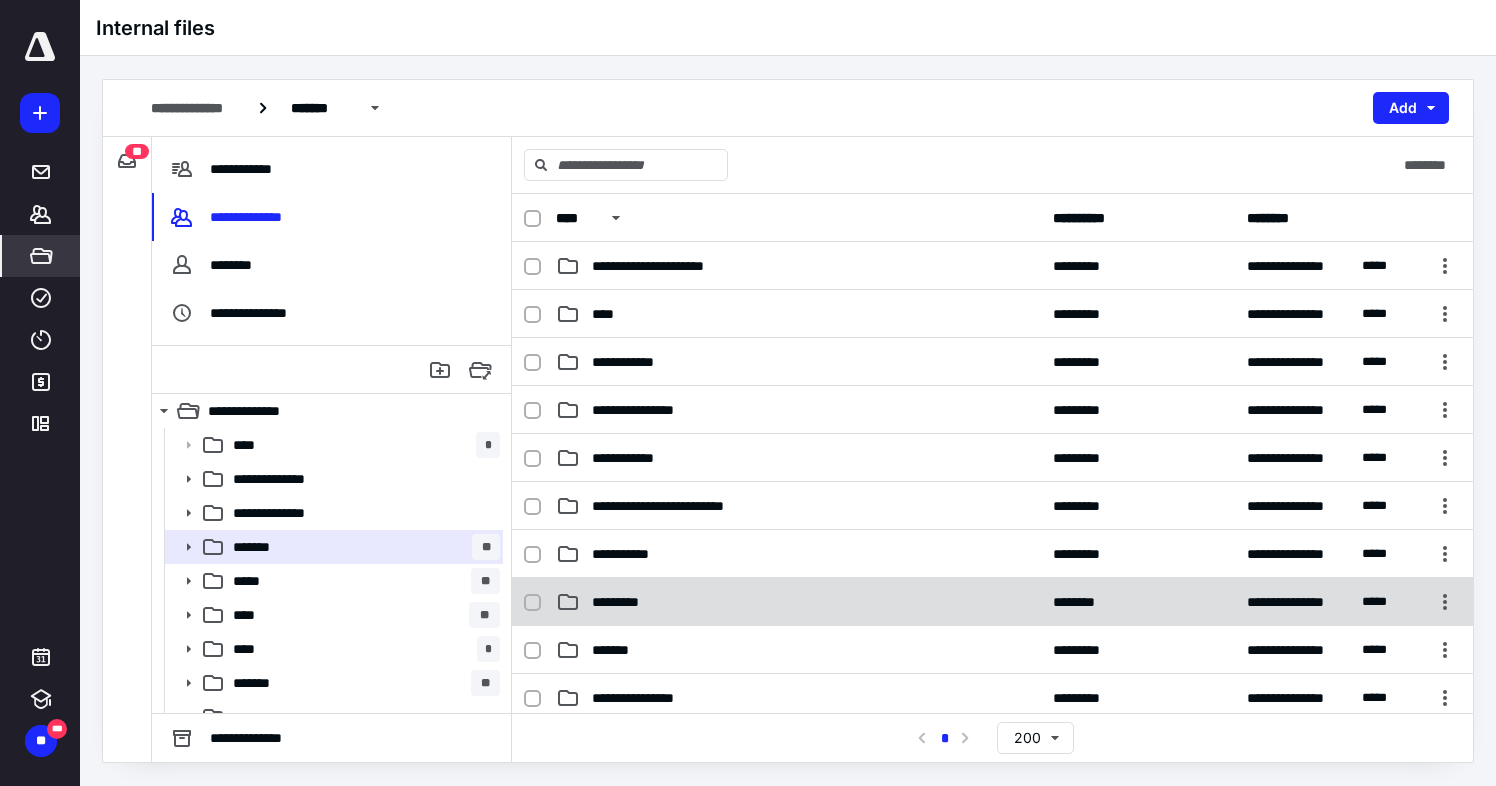click on "**********" at bounding box center (992, 602) 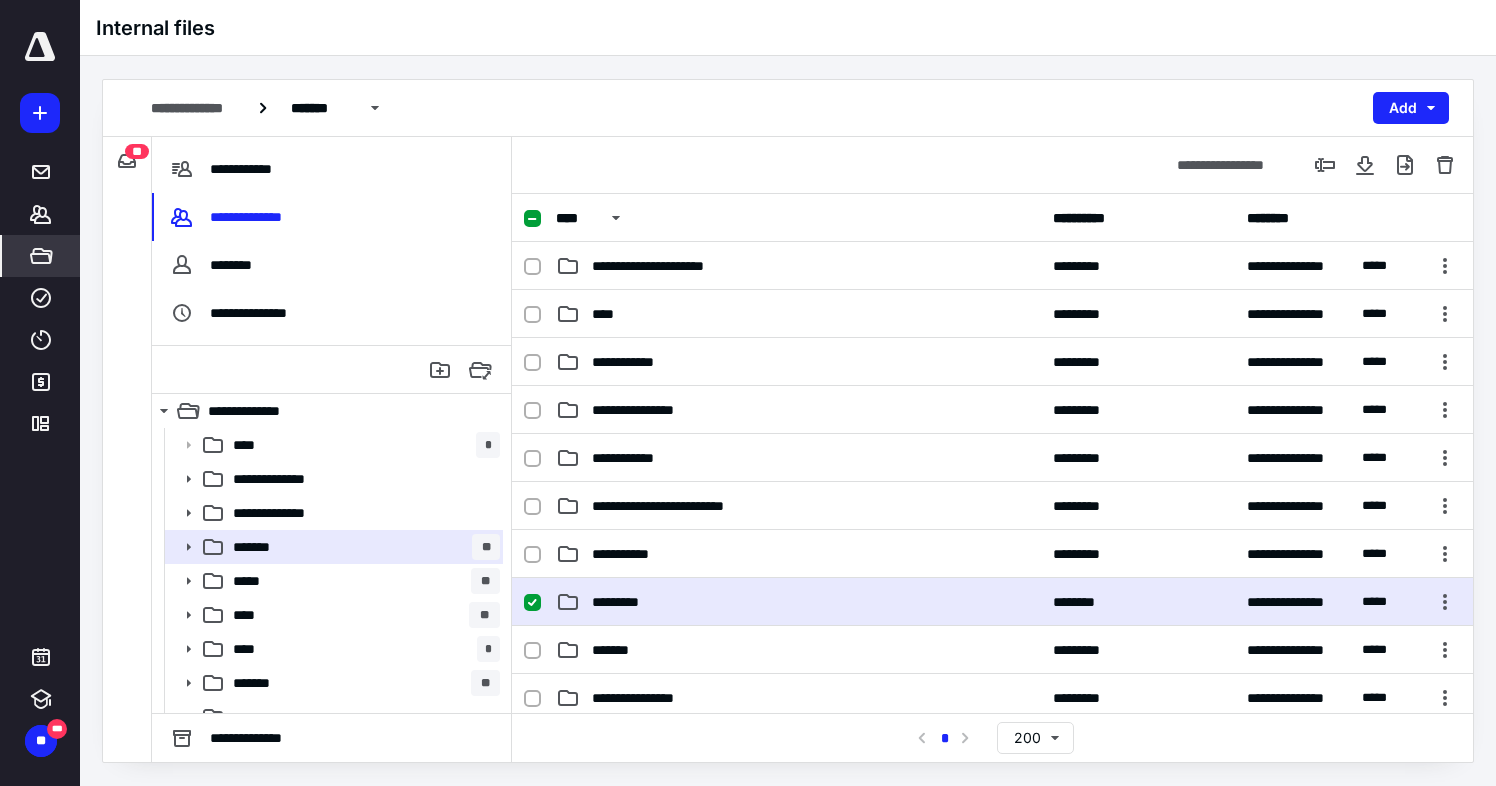 click on "**********" at bounding box center (992, 602) 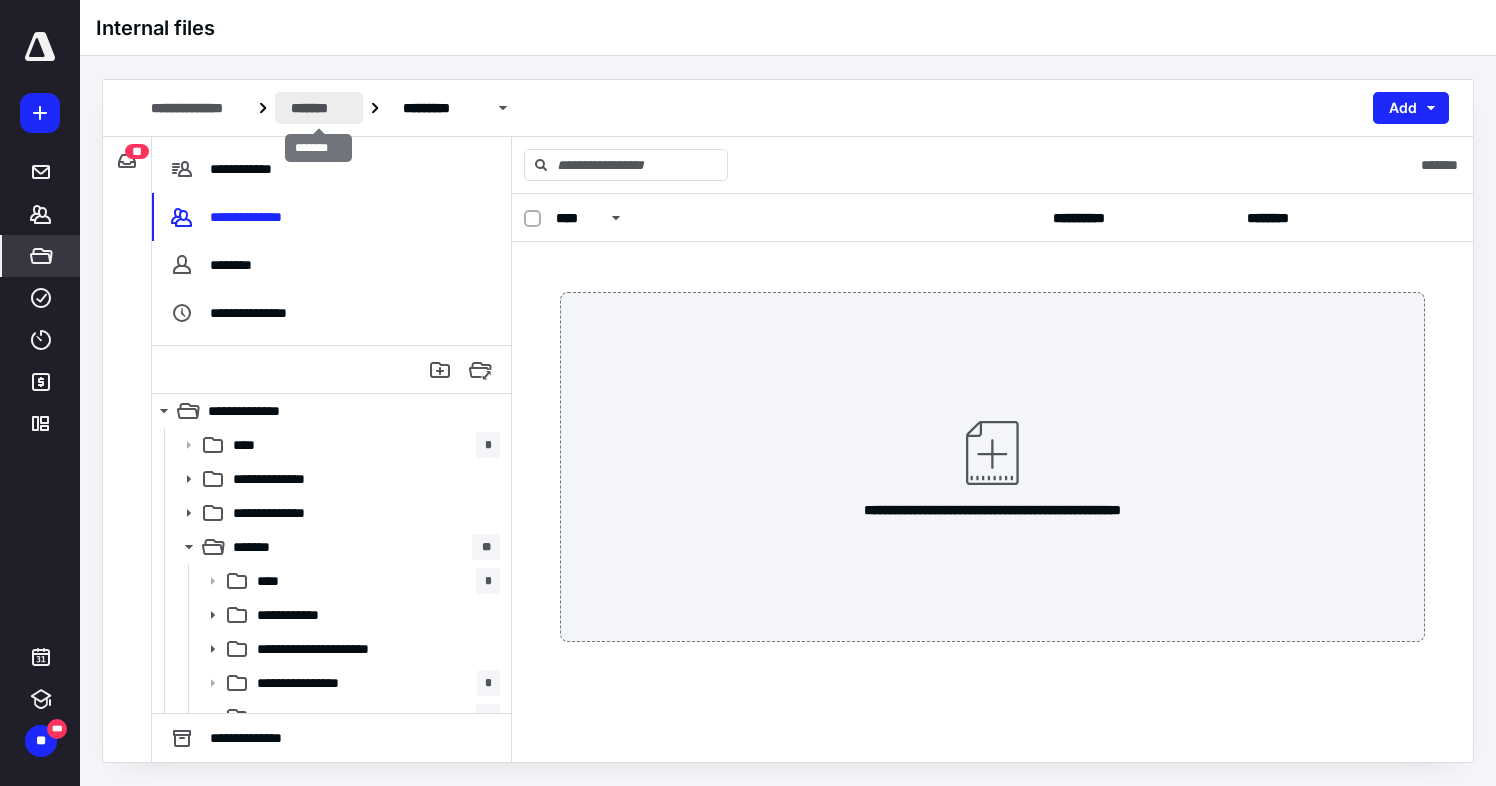 click on "*******" at bounding box center (319, 108) 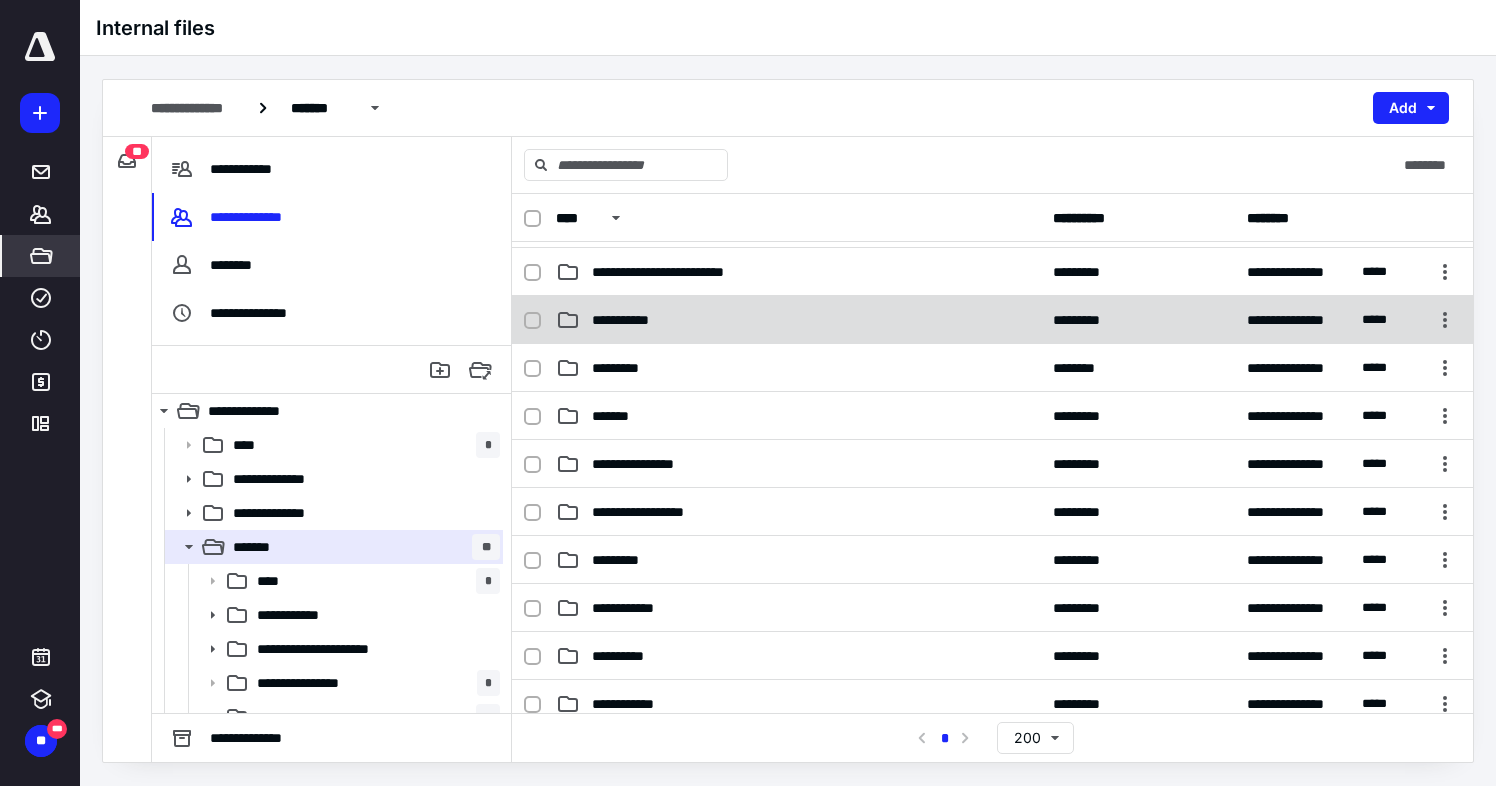 scroll, scrollTop: 245, scrollLeft: 0, axis: vertical 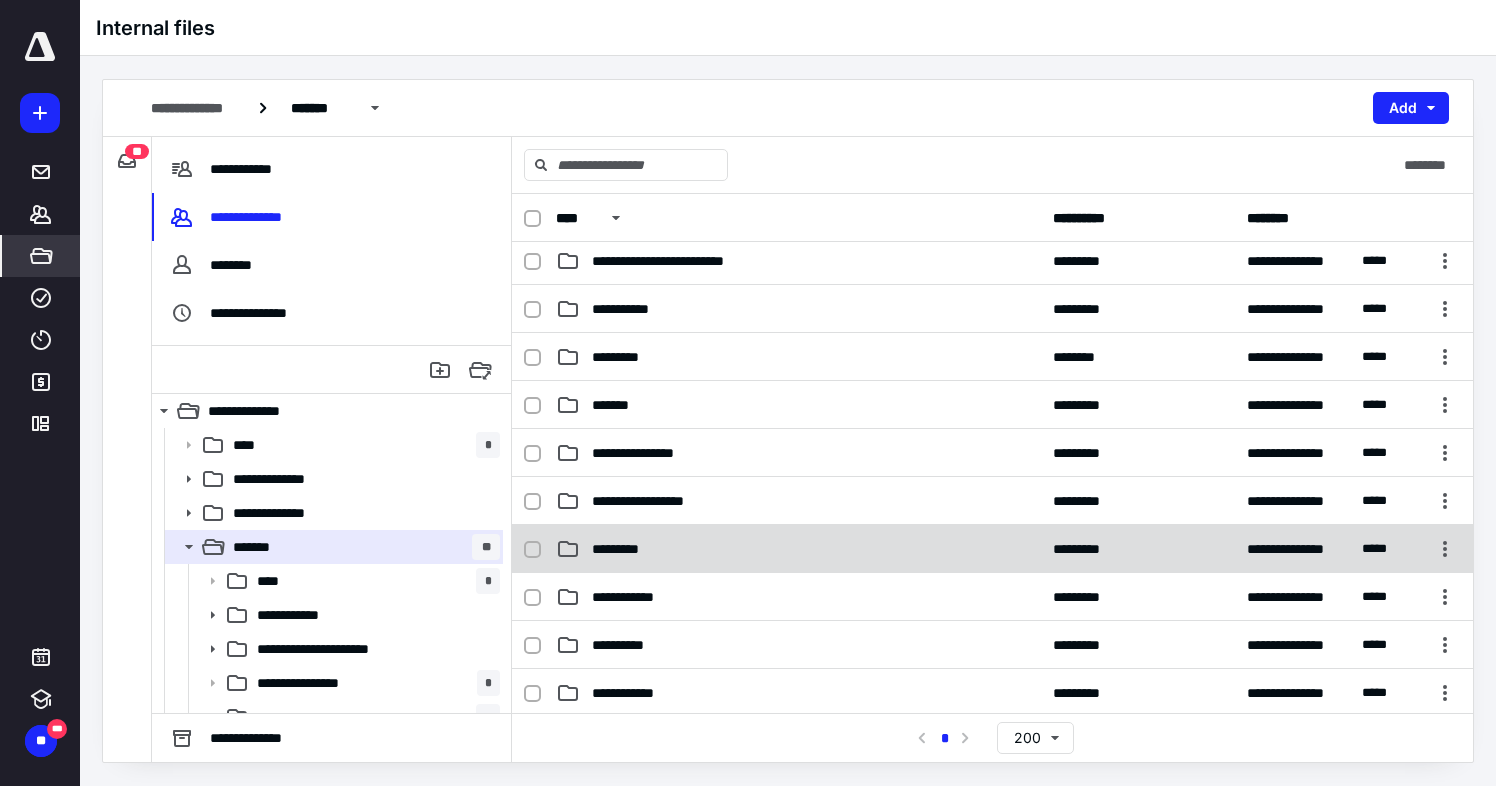 click on "**********" at bounding box center [992, 549] 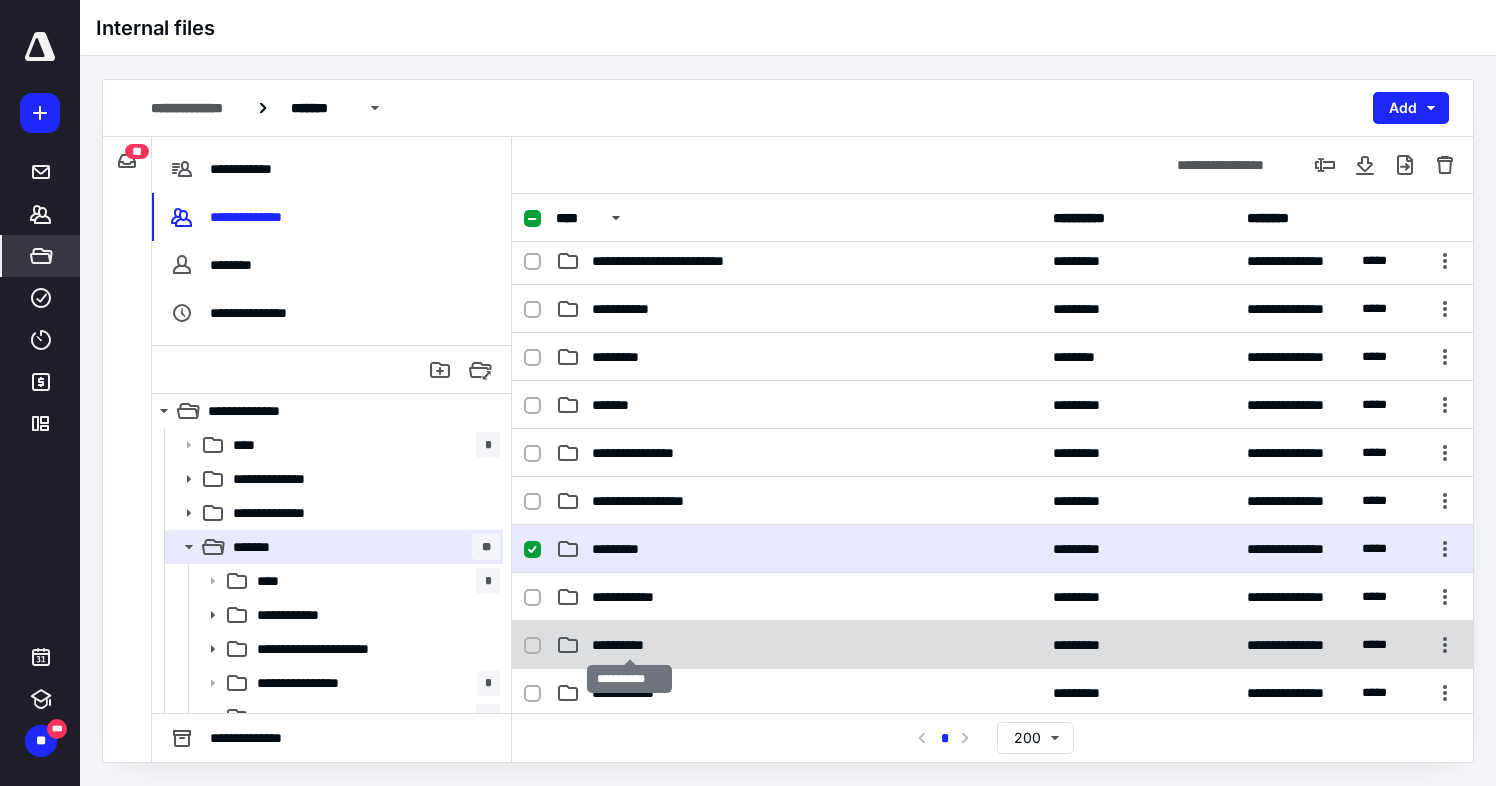 click on "**********" at bounding box center [629, 645] 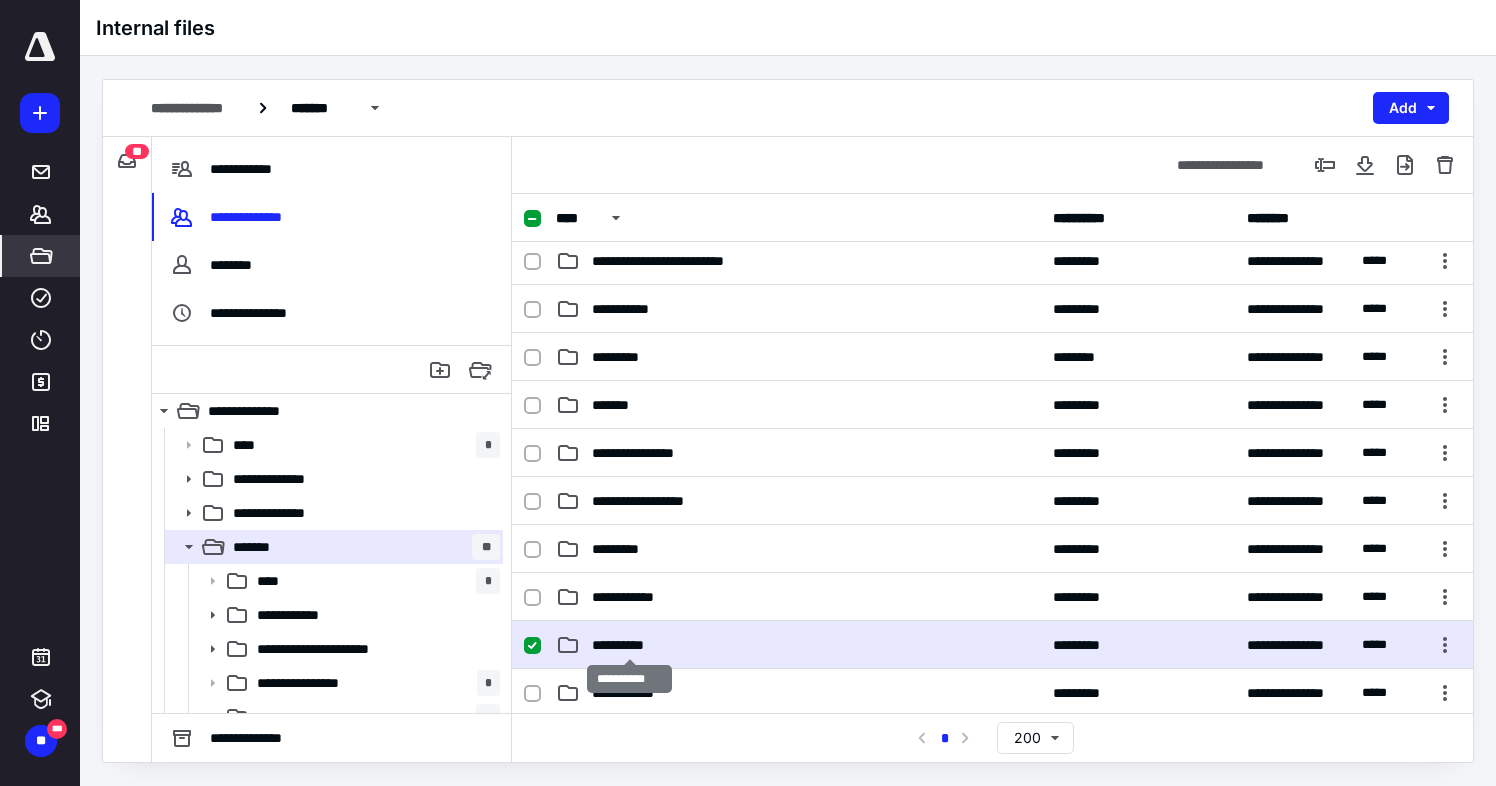 click on "**********" at bounding box center (629, 645) 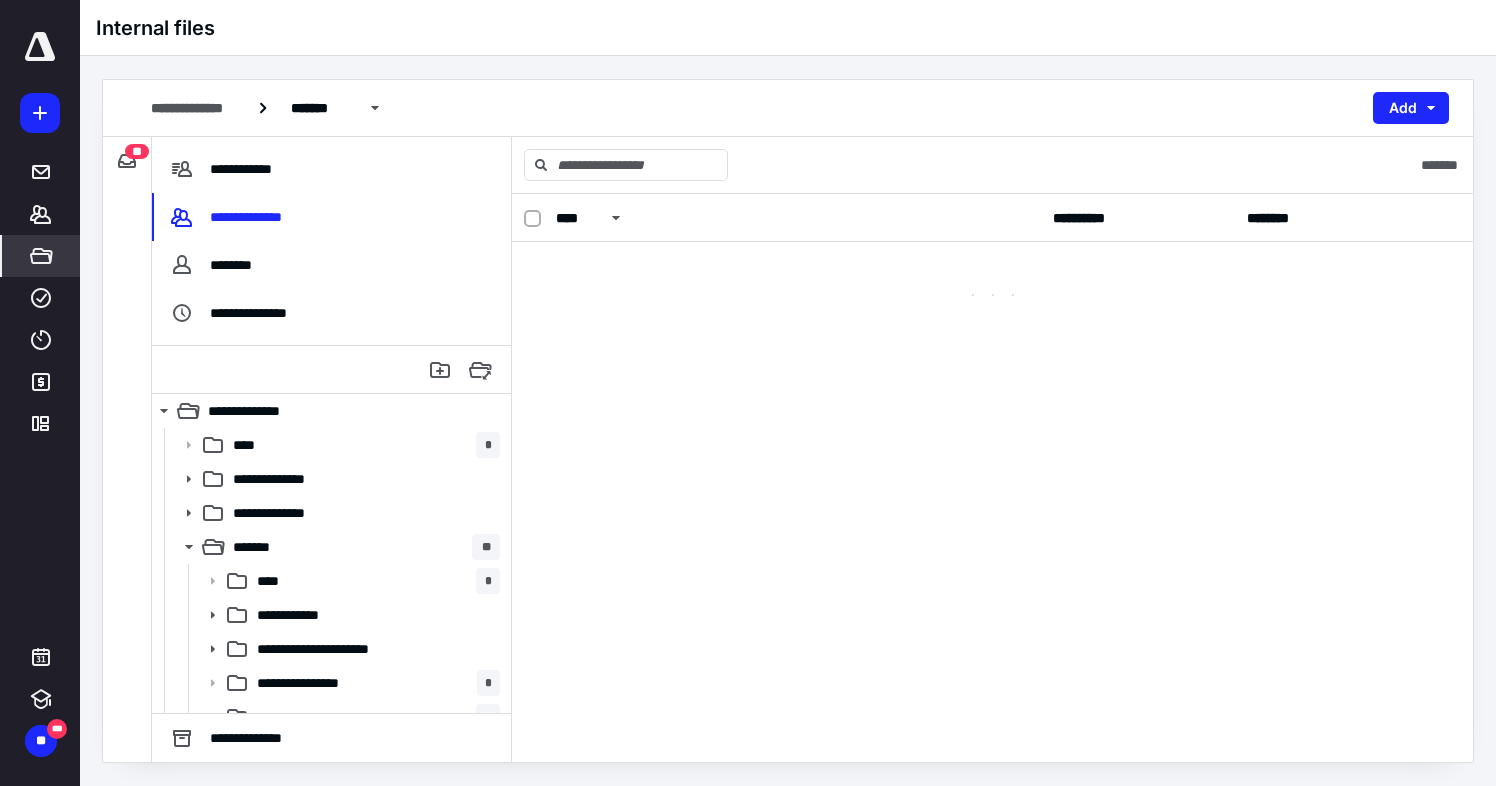scroll, scrollTop: 0, scrollLeft: 0, axis: both 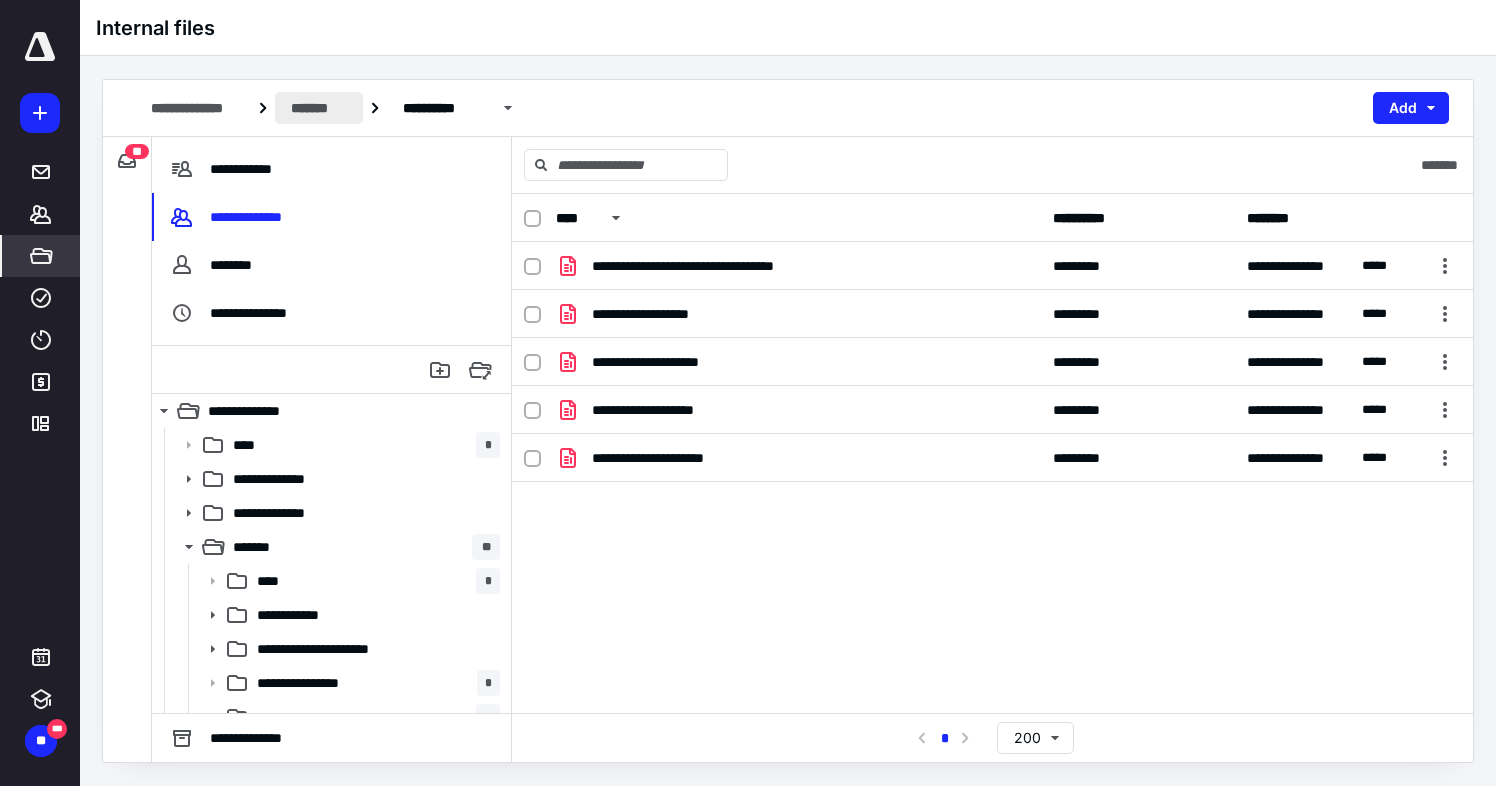 click on "*******" at bounding box center [319, 108] 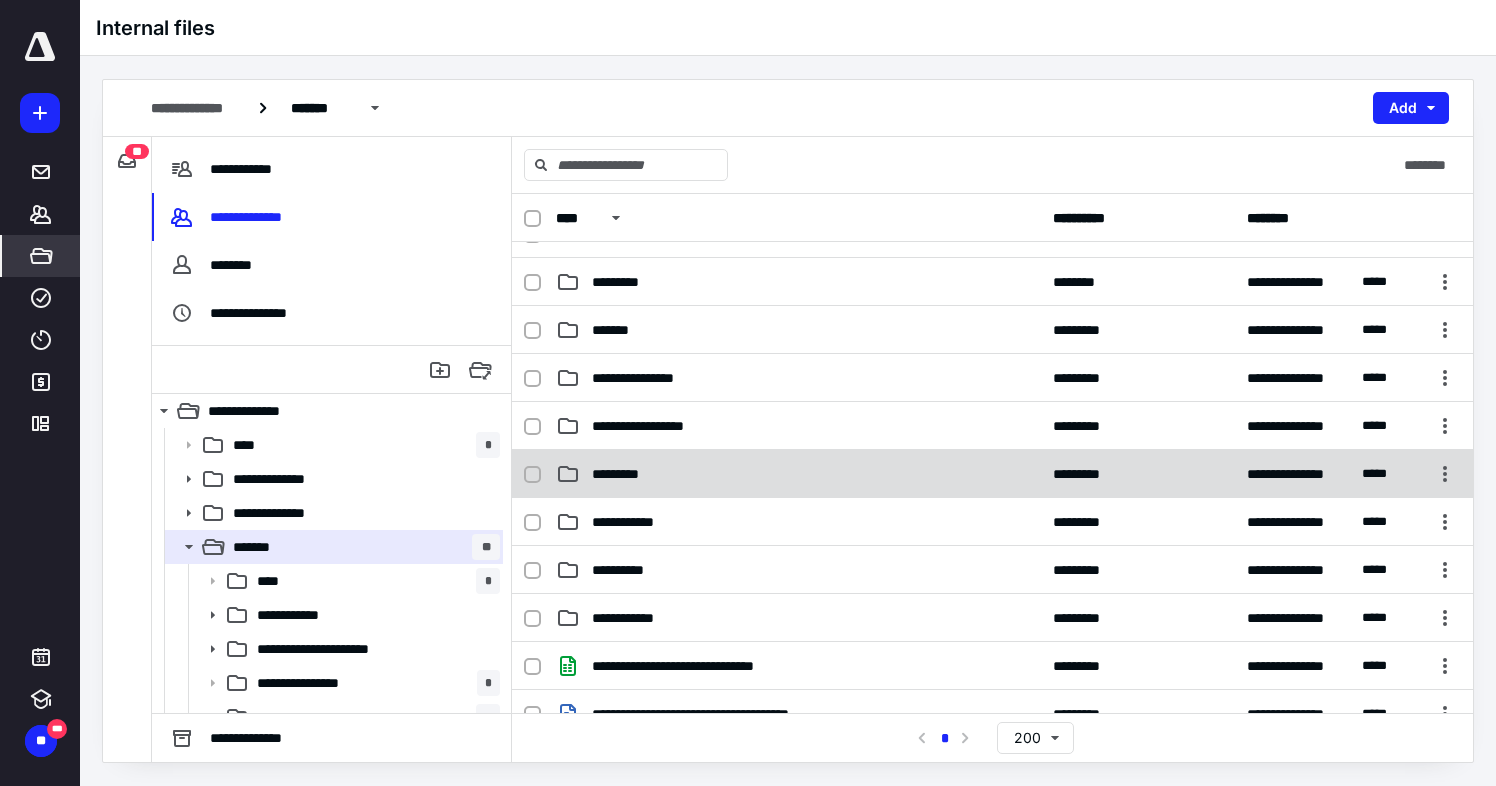 scroll, scrollTop: 318, scrollLeft: 0, axis: vertical 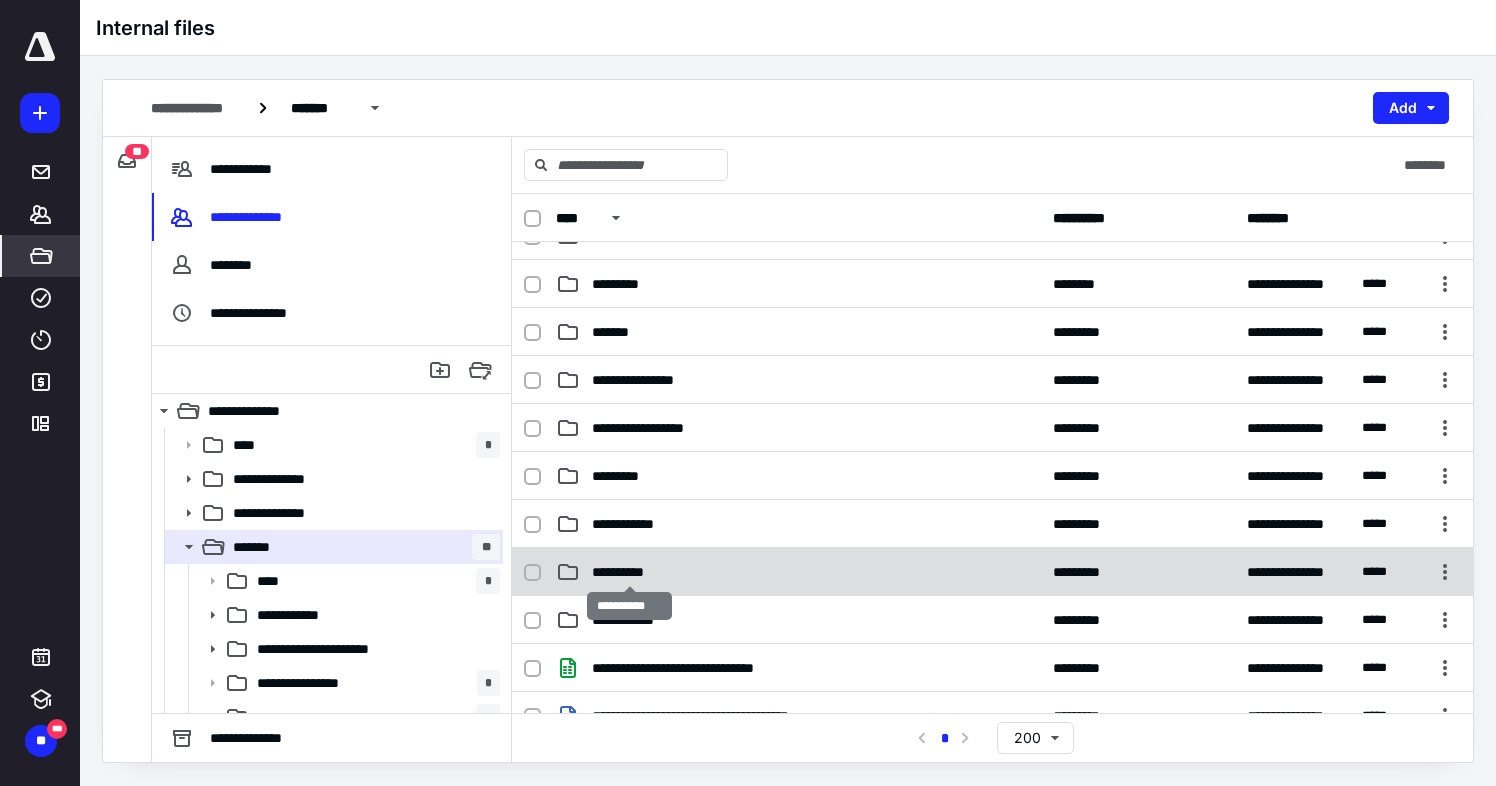 click on "**********" at bounding box center [629, 572] 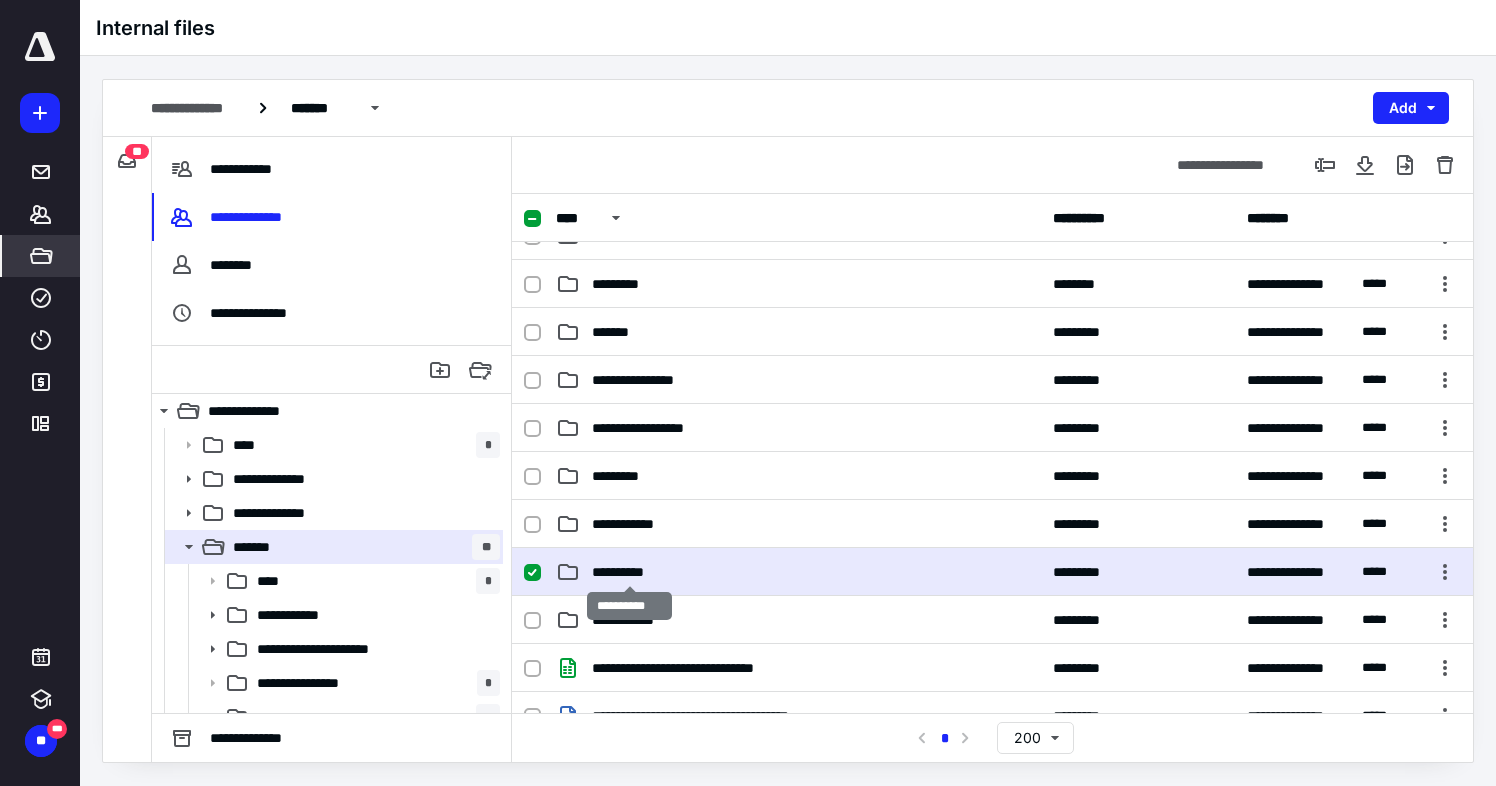 click on "**********" at bounding box center [629, 572] 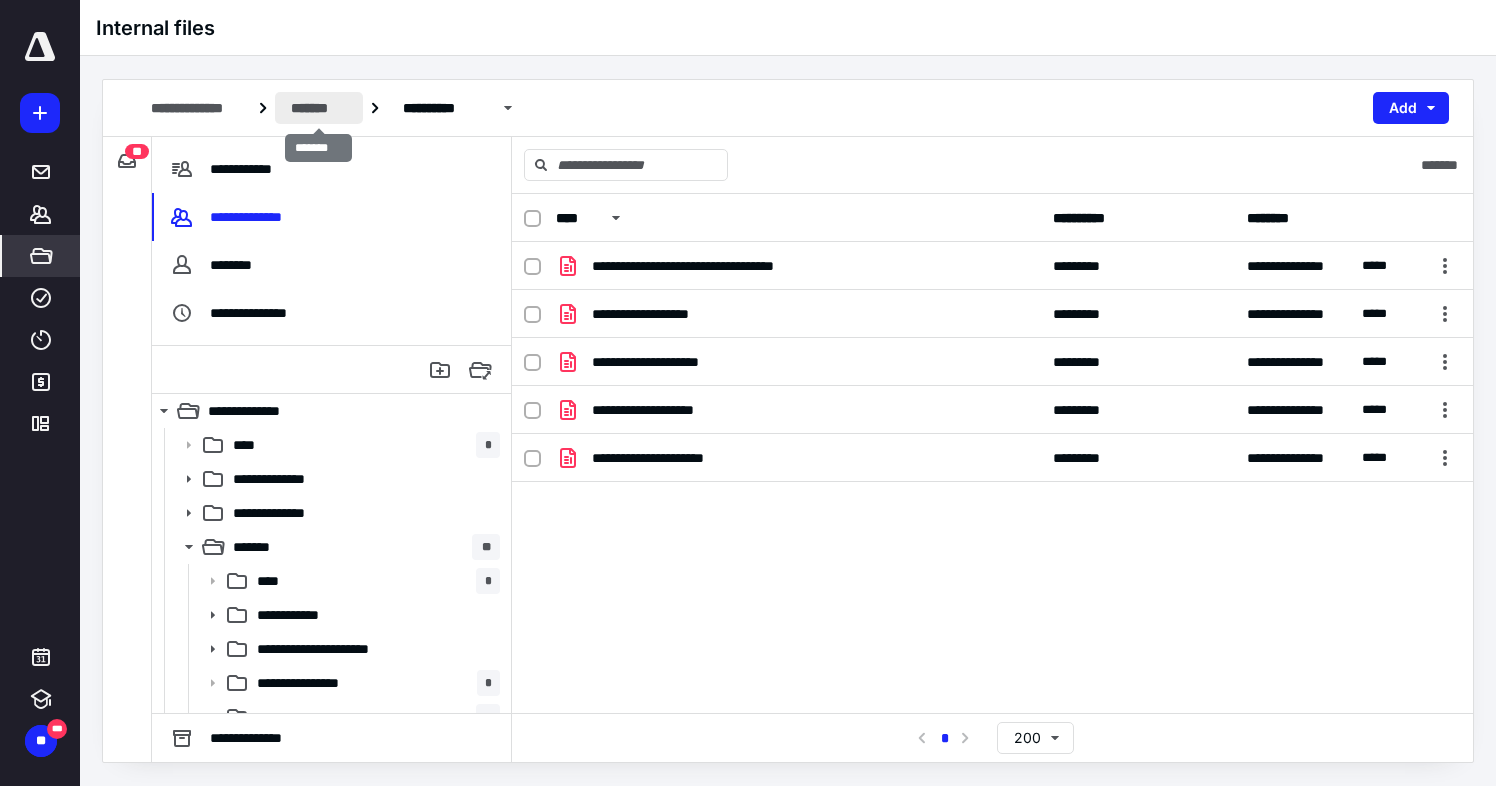 click on "*******" at bounding box center [319, 108] 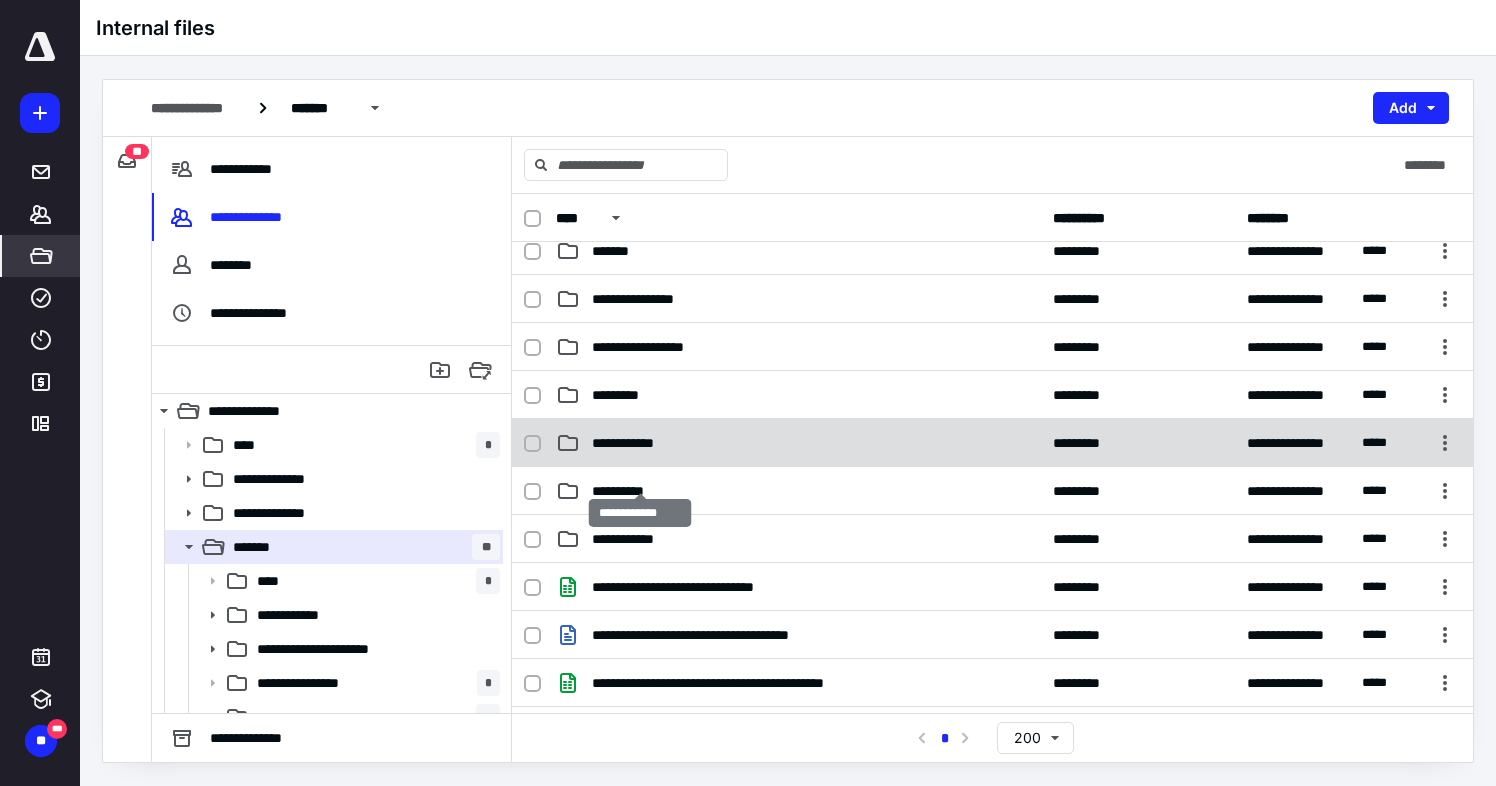 scroll, scrollTop: 425, scrollLeft: 0, axis: vertical 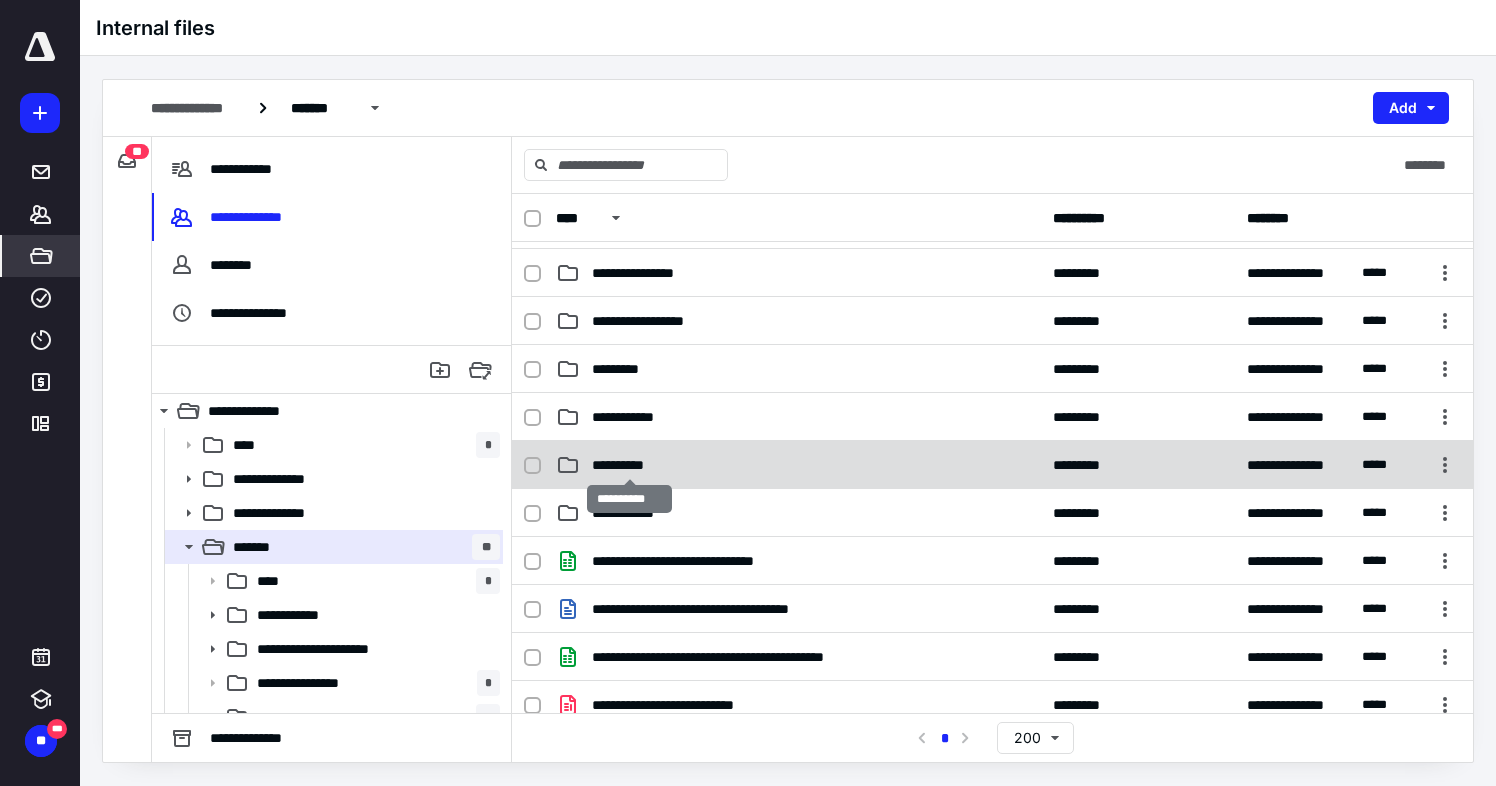 click on "**********" at bounding box center [629, 465] 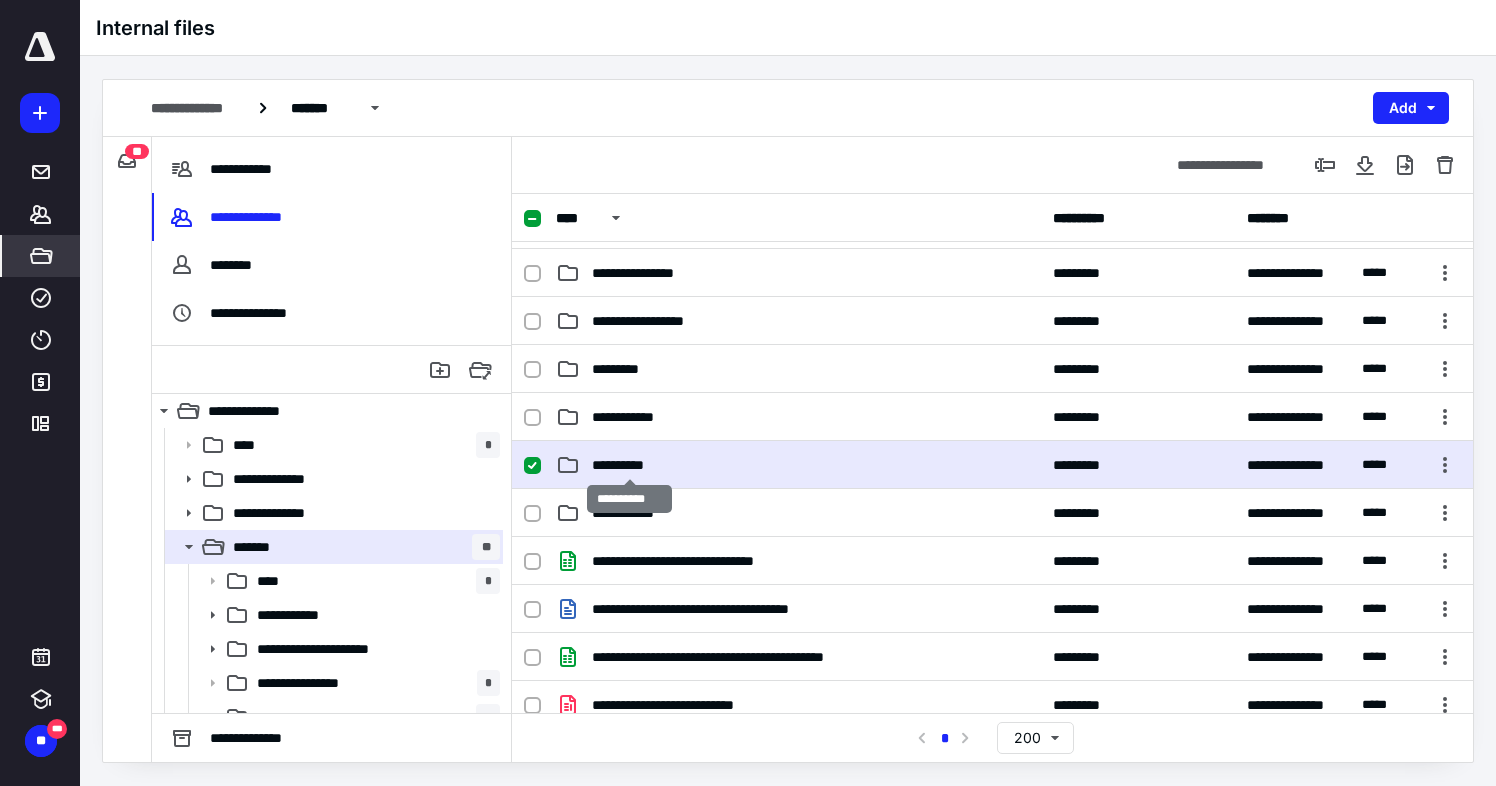 click on "**********" at bounding box center (629, 465) 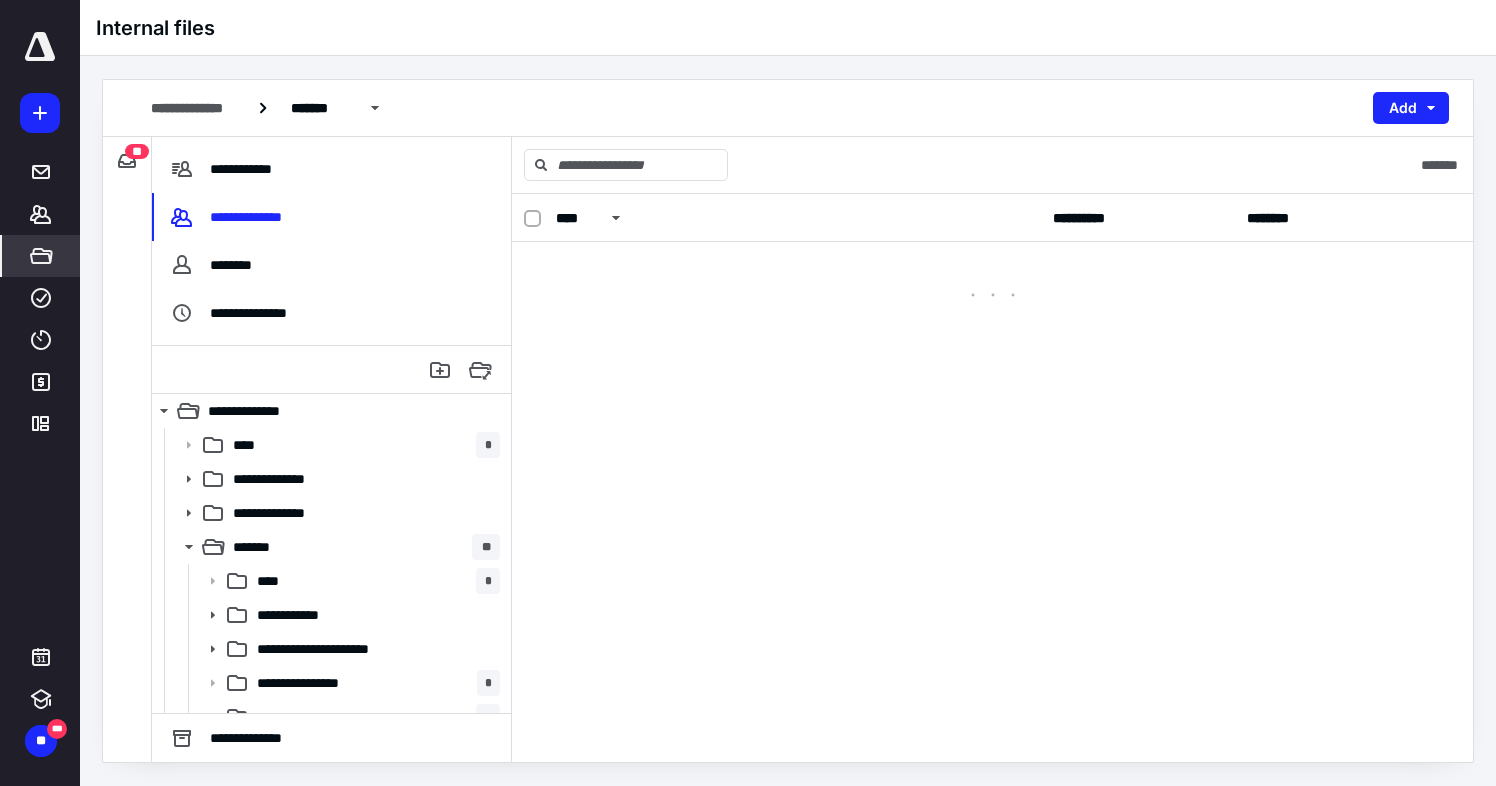 scroll, scrollTop: 0, scrollLeft: 0, axis: both 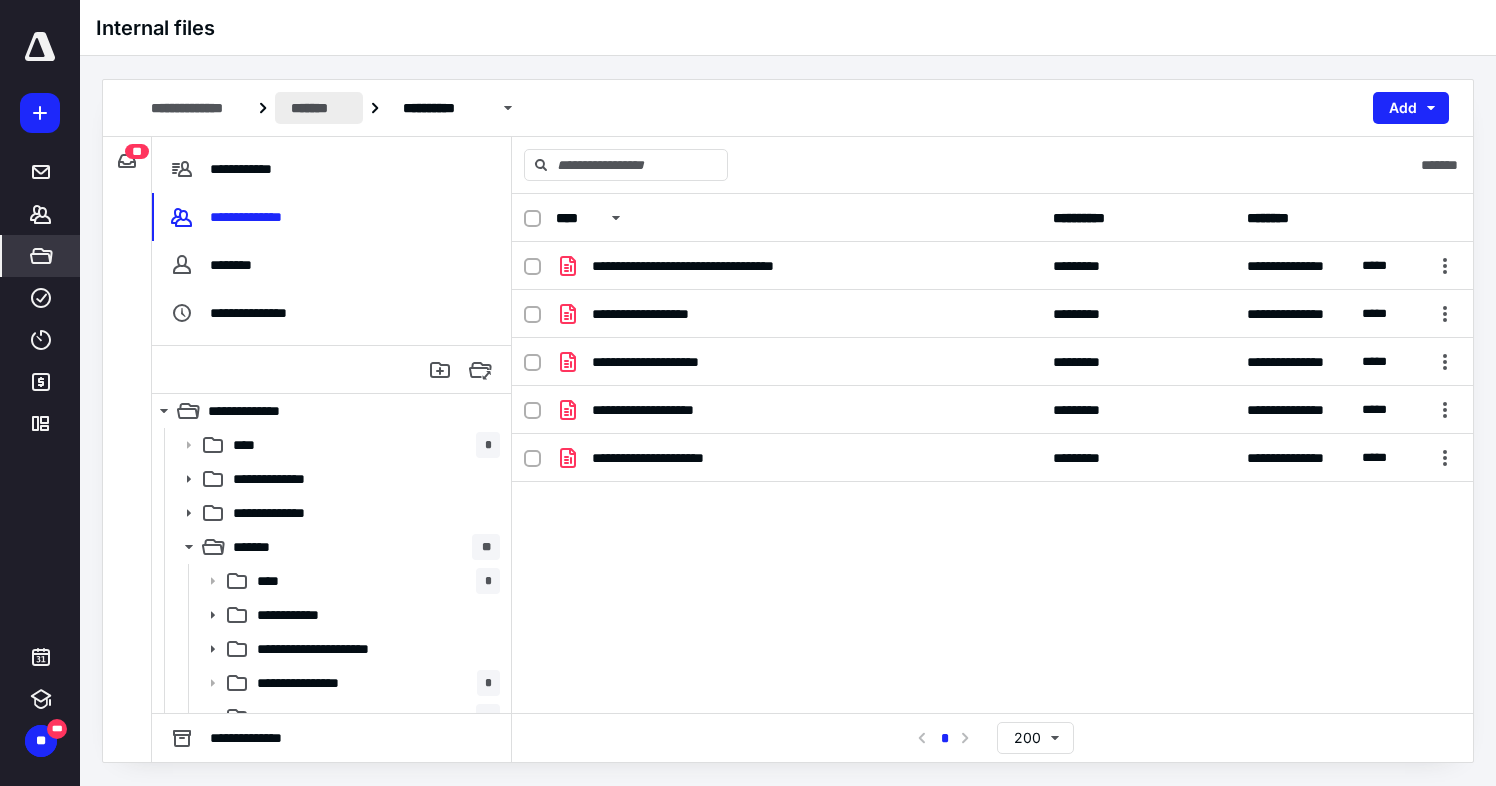 click on "*******" at bounding box center (319, 108) 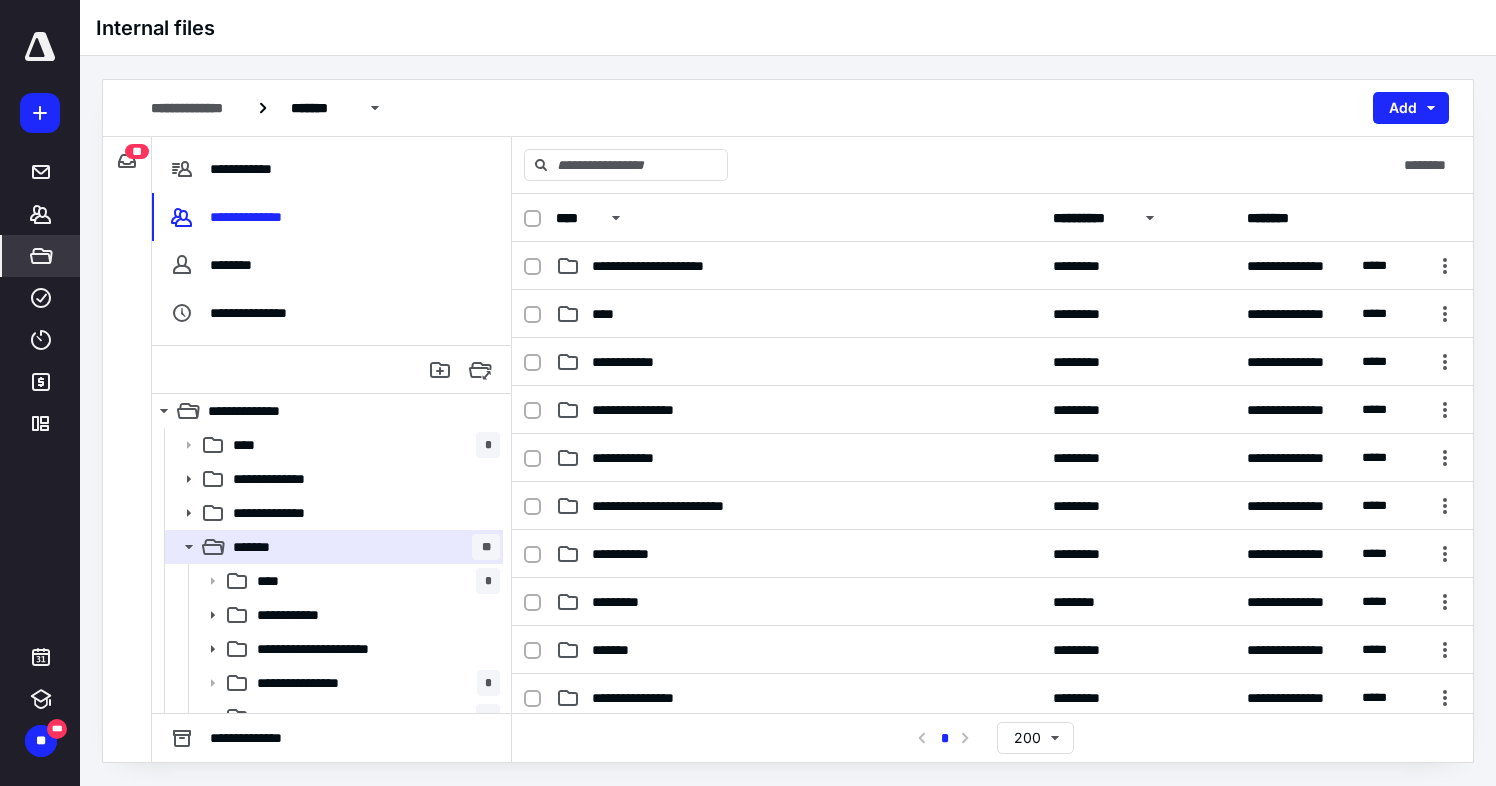 click on "**********" at bounding box center (1091, 218) 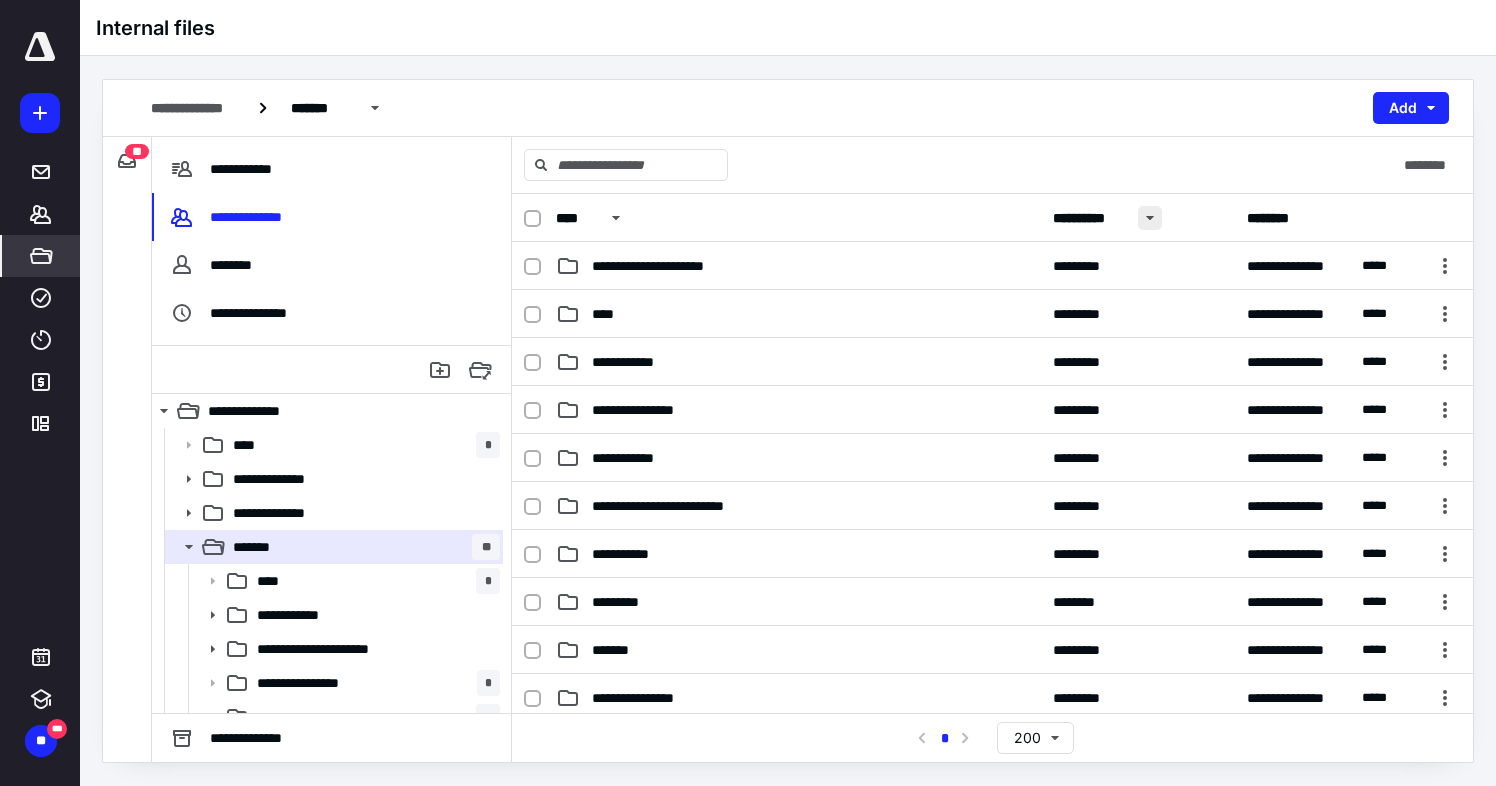 click at bounding box center [1150, 218] 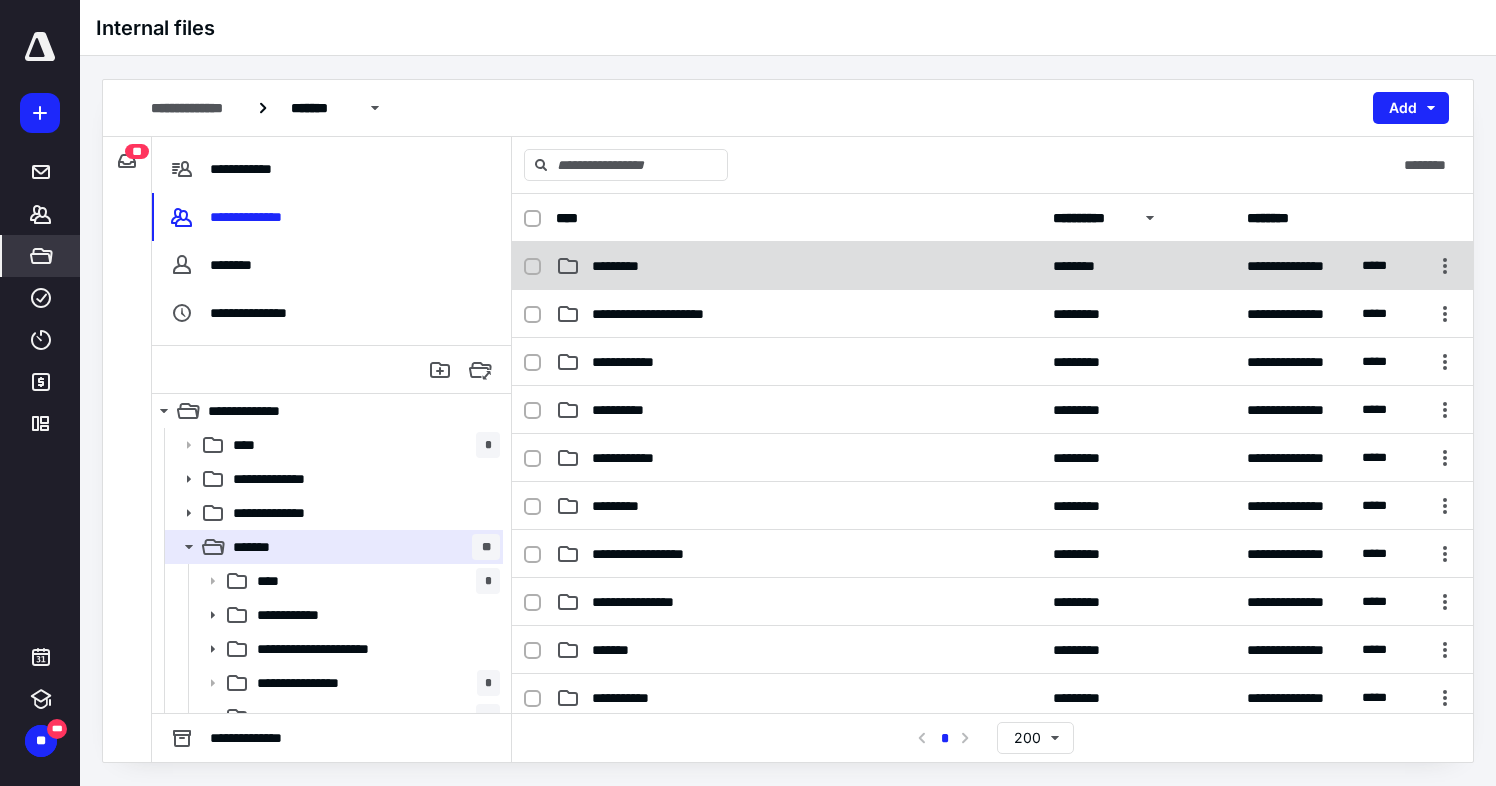 click on "*********" at bounding box center (798, 266) 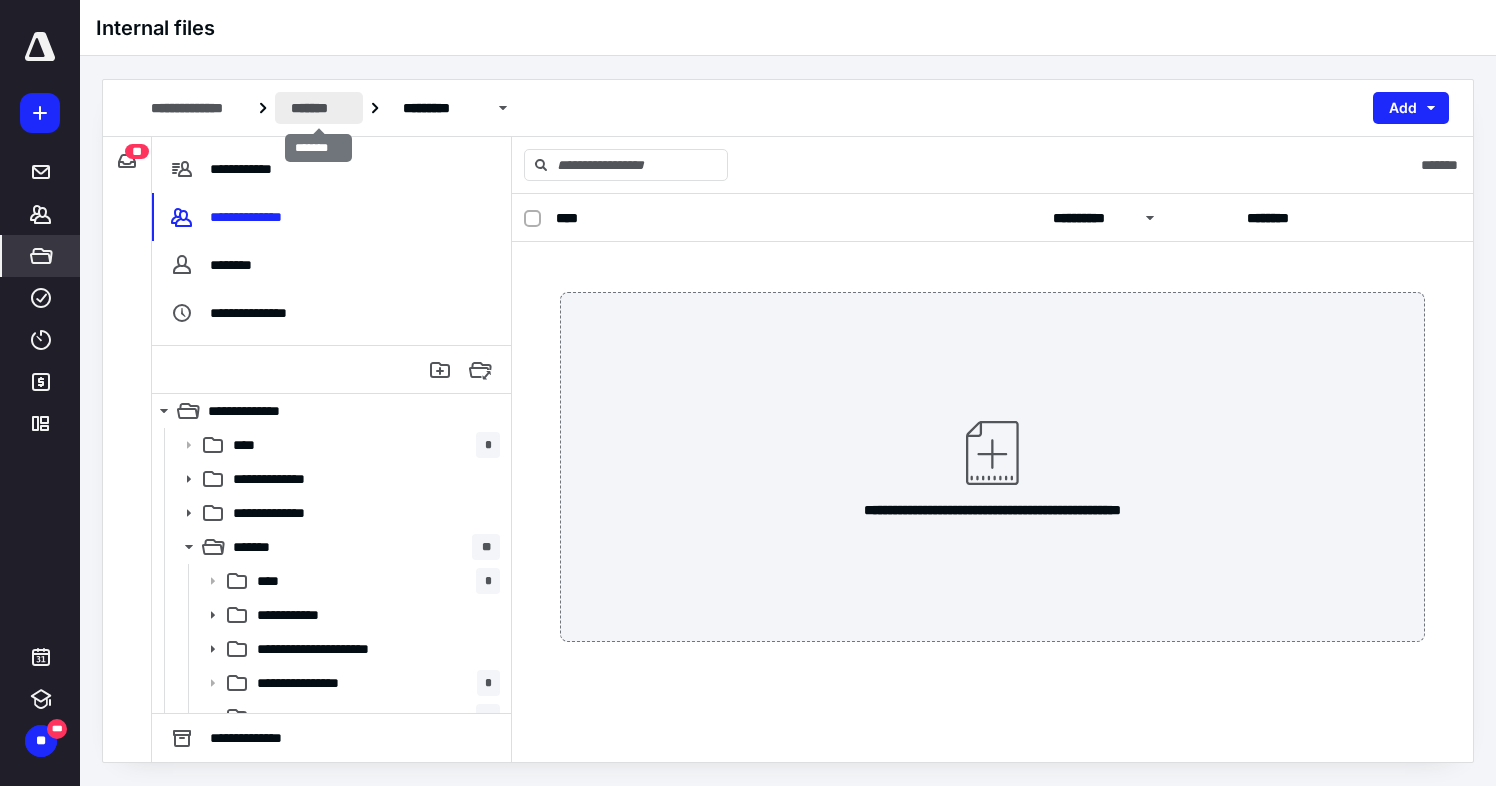 click on "*******" at bounding box center (319, 108) 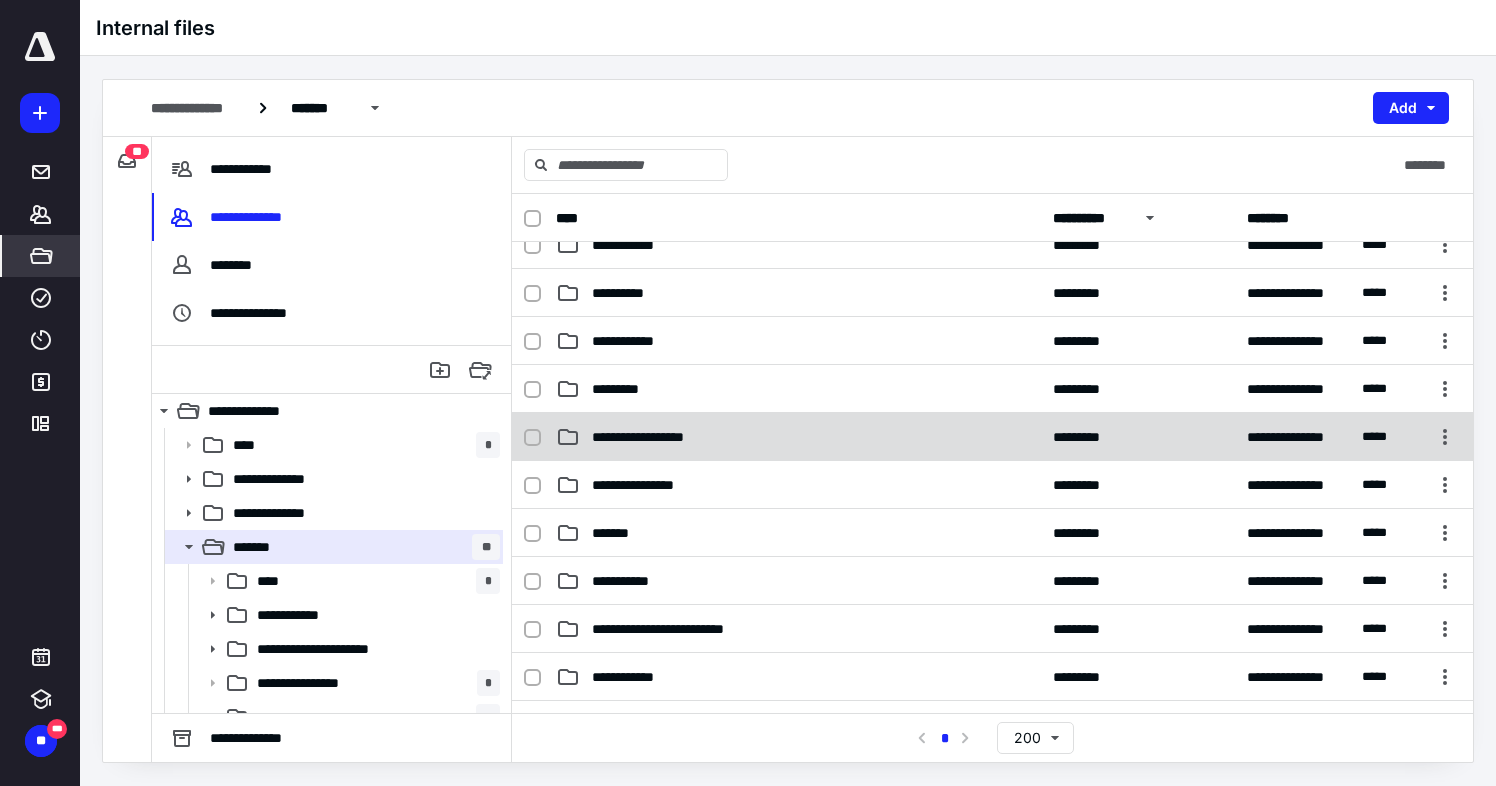 scroll, scrollTop: 0, scrollLeft: 0, axis: both 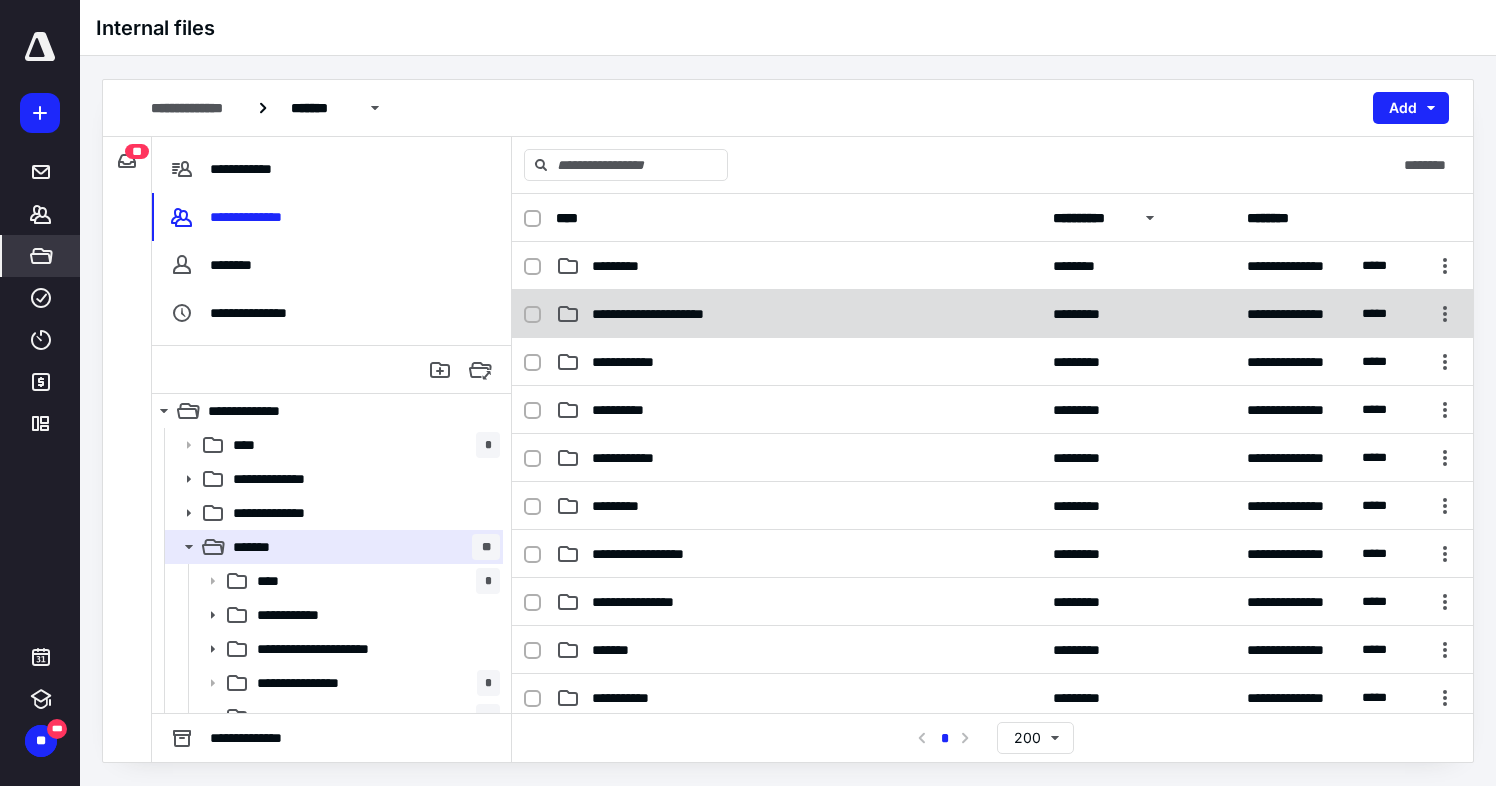 click on "**********" at bounding box center [798, 314] 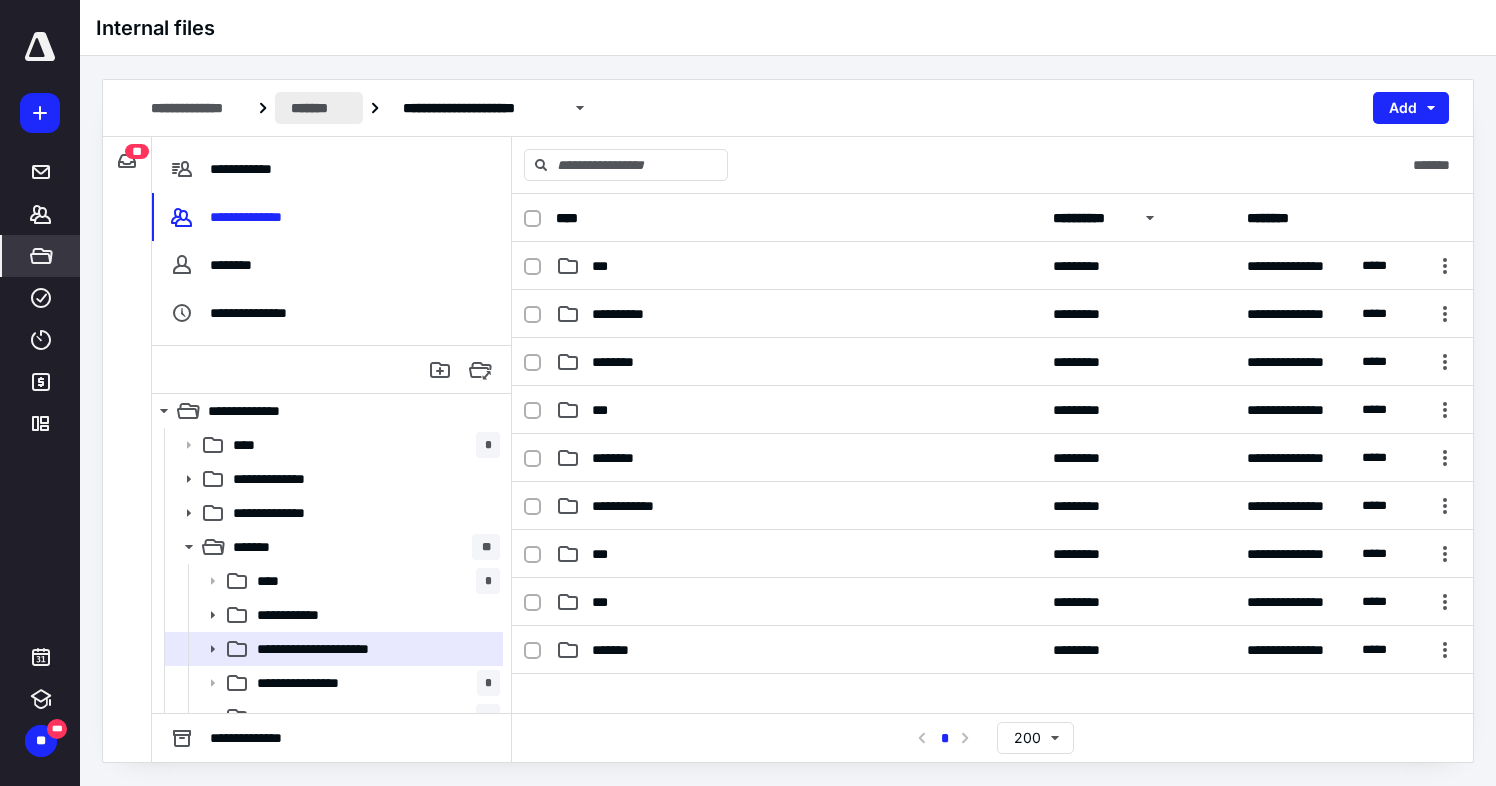 click on "*******" at bounding box center [319, 108] 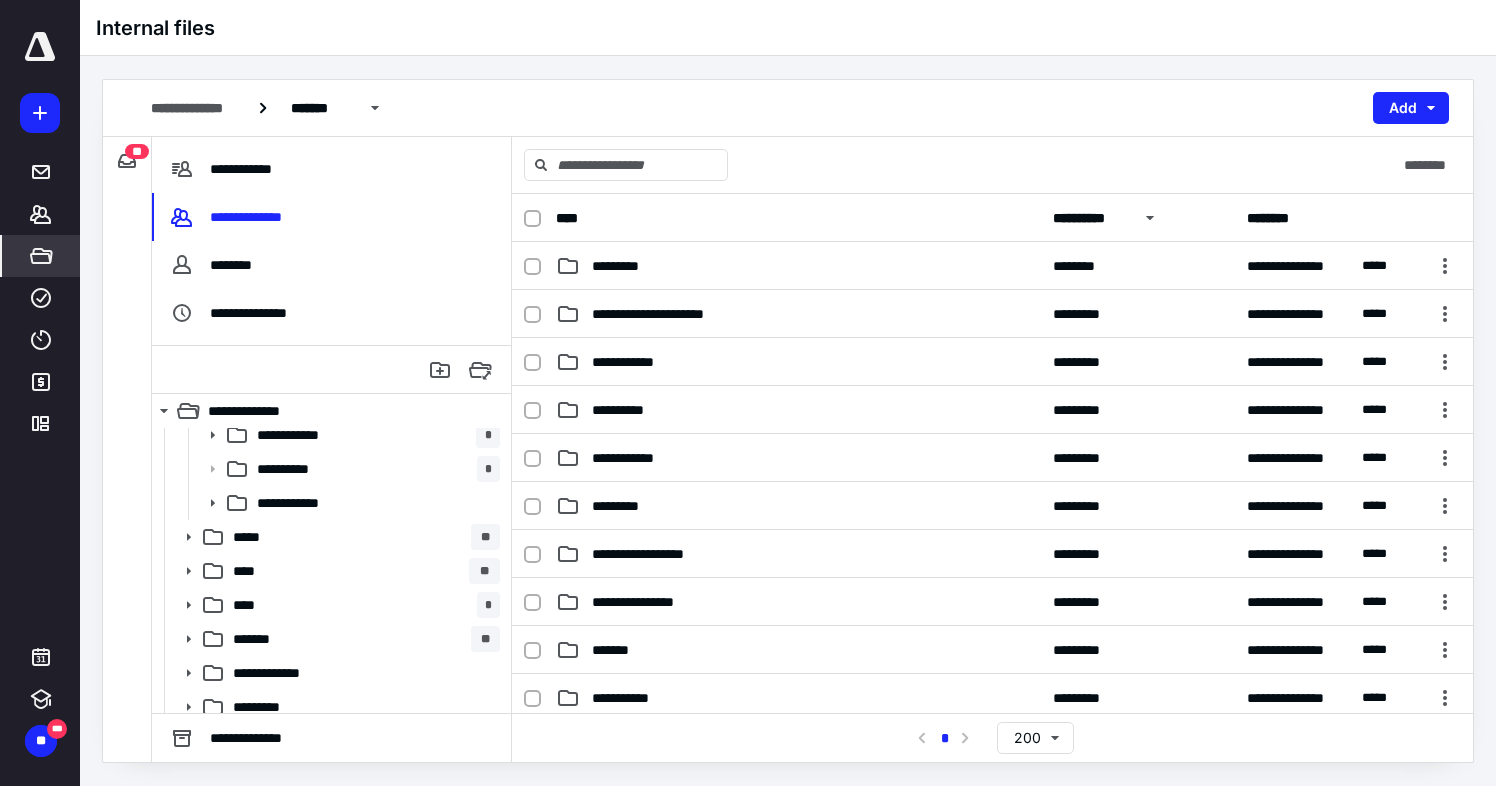 scroll, scrollTop: 562, scrollLeft: 0, axis: vertical 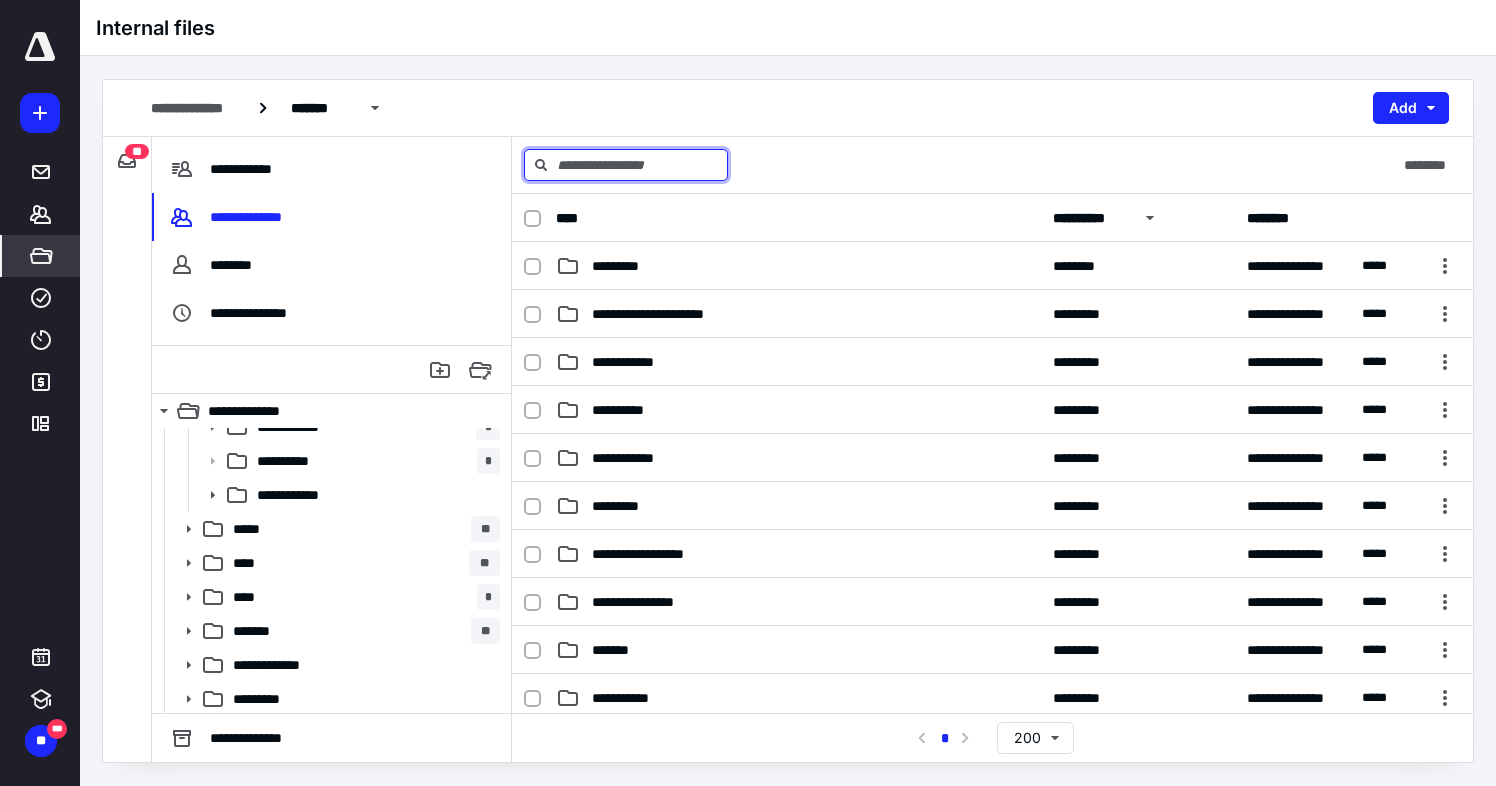 click at bounding box center (626, 165) 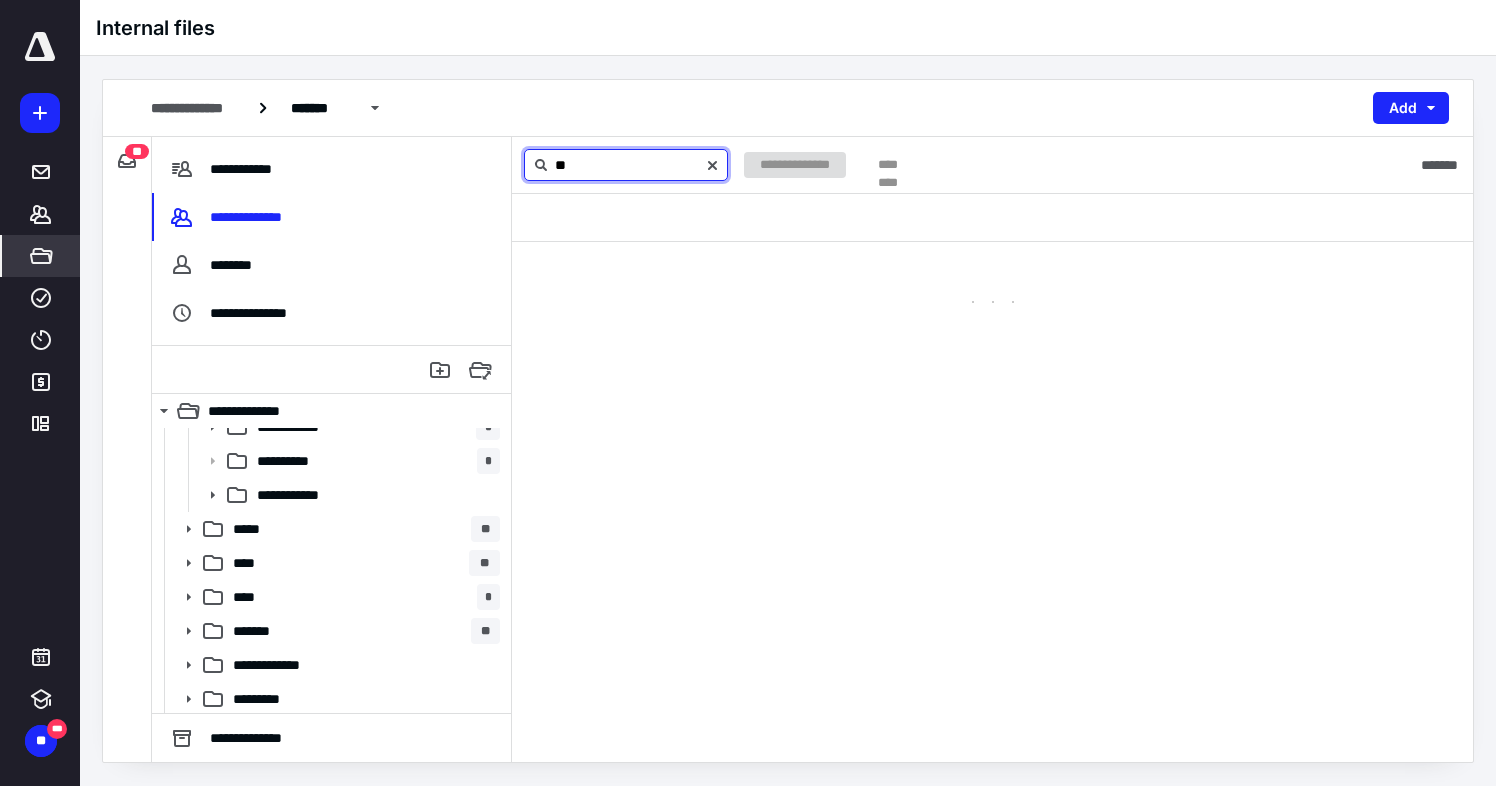 type on "*" 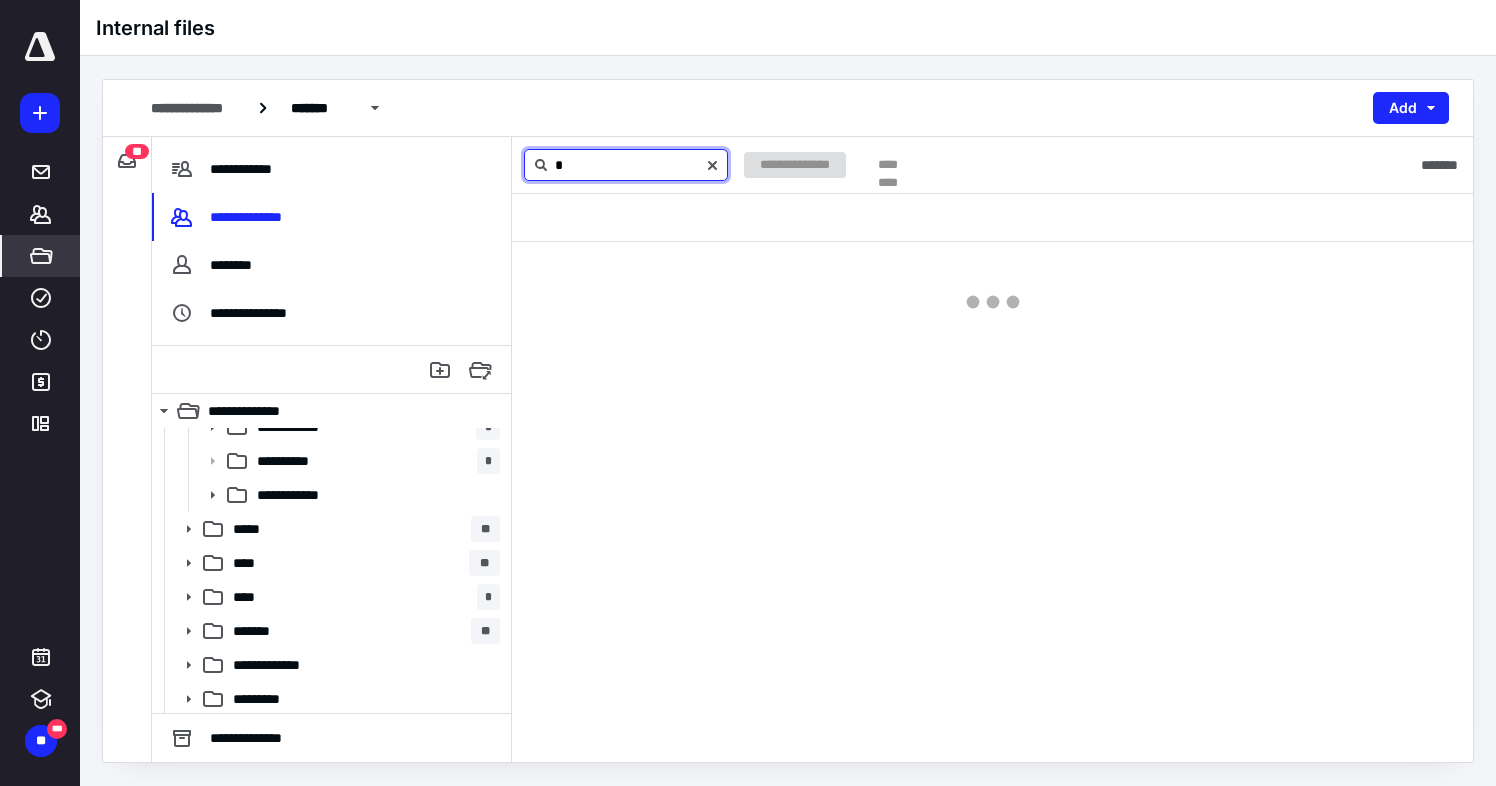 type 